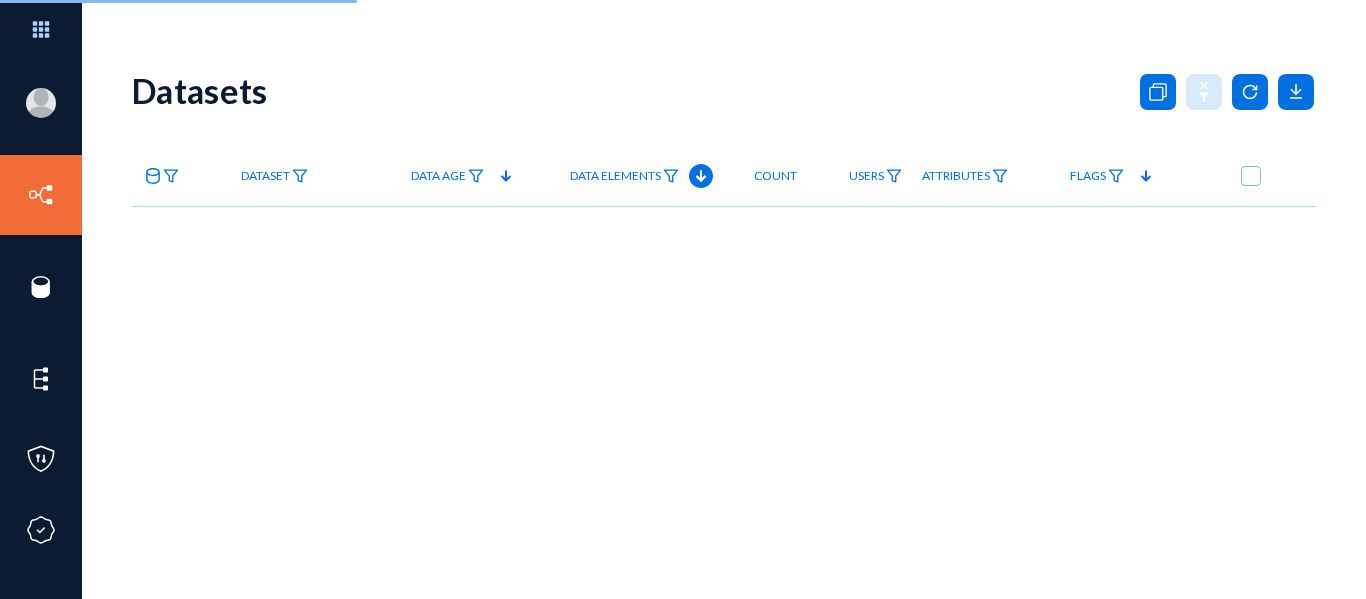 scroll, scrollTop: 0, scrollLeft: 0, axis: both 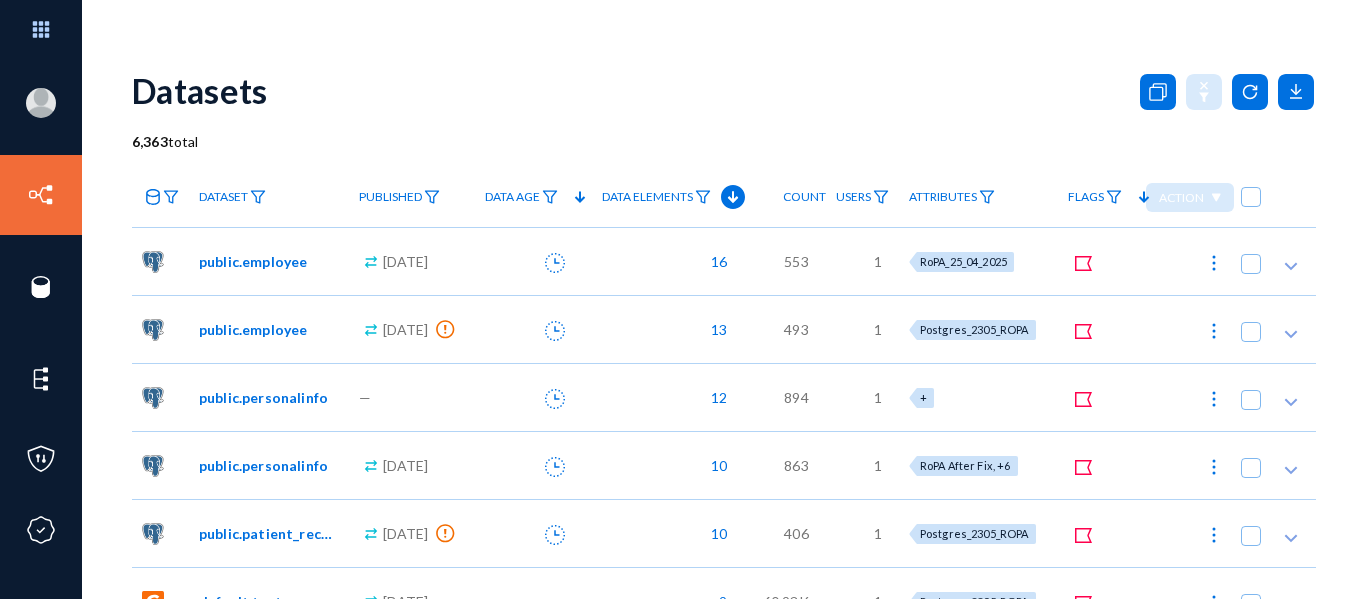 click on "Datasets" 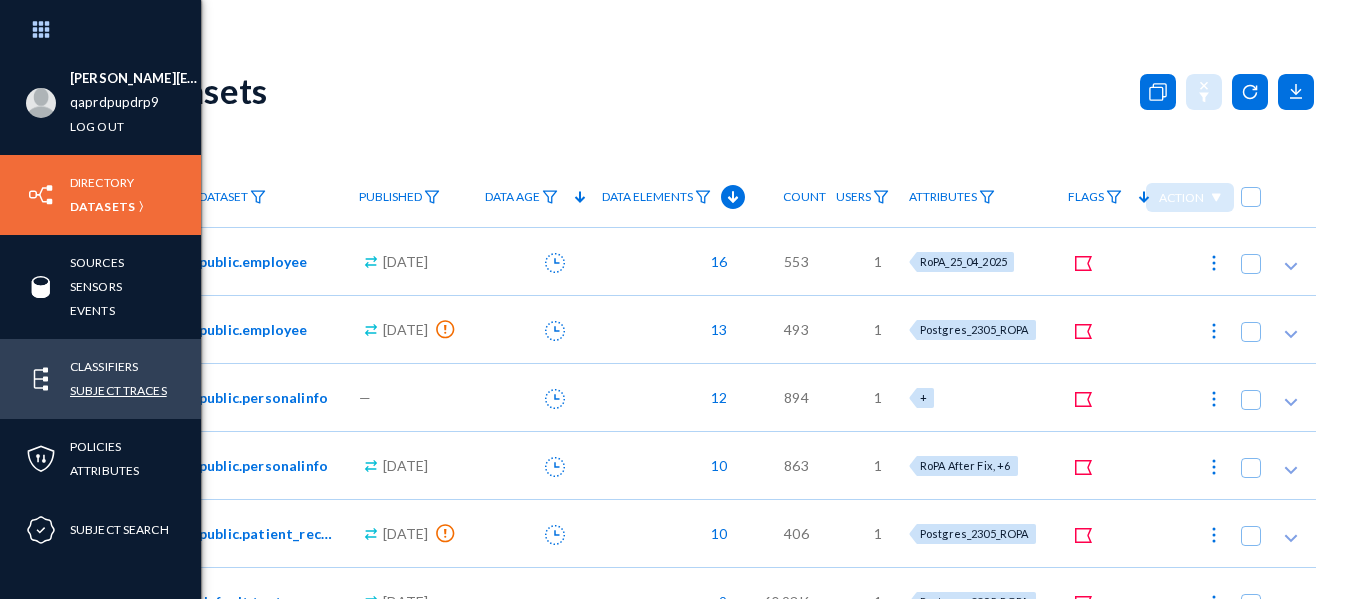 click on "Subject Traces" at bounding box center [118, 390] 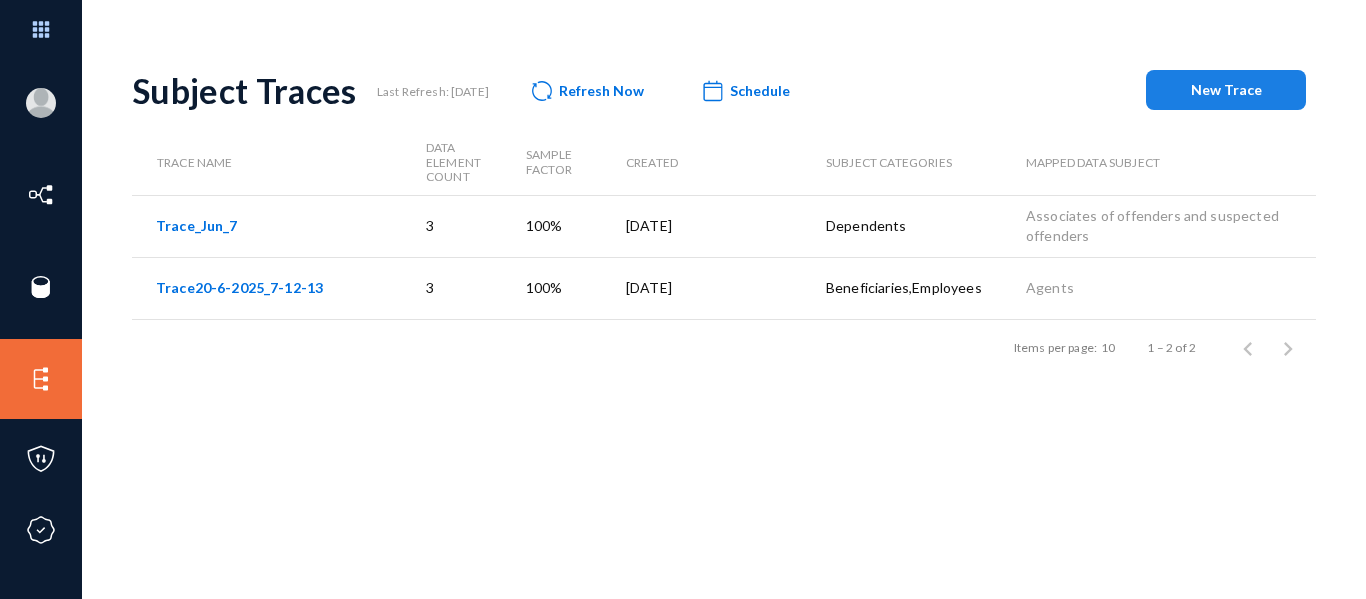 click on "New Trace" 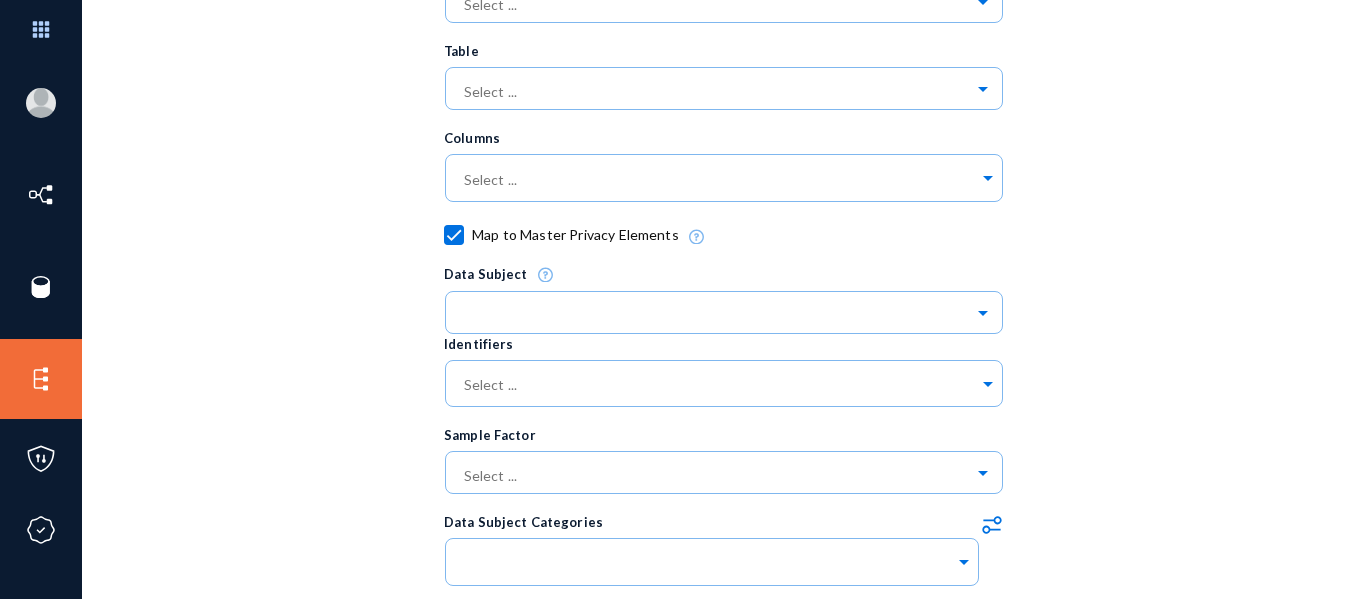 scroll, scrollTop: 590, scrollLeft: 0, axis: vertical 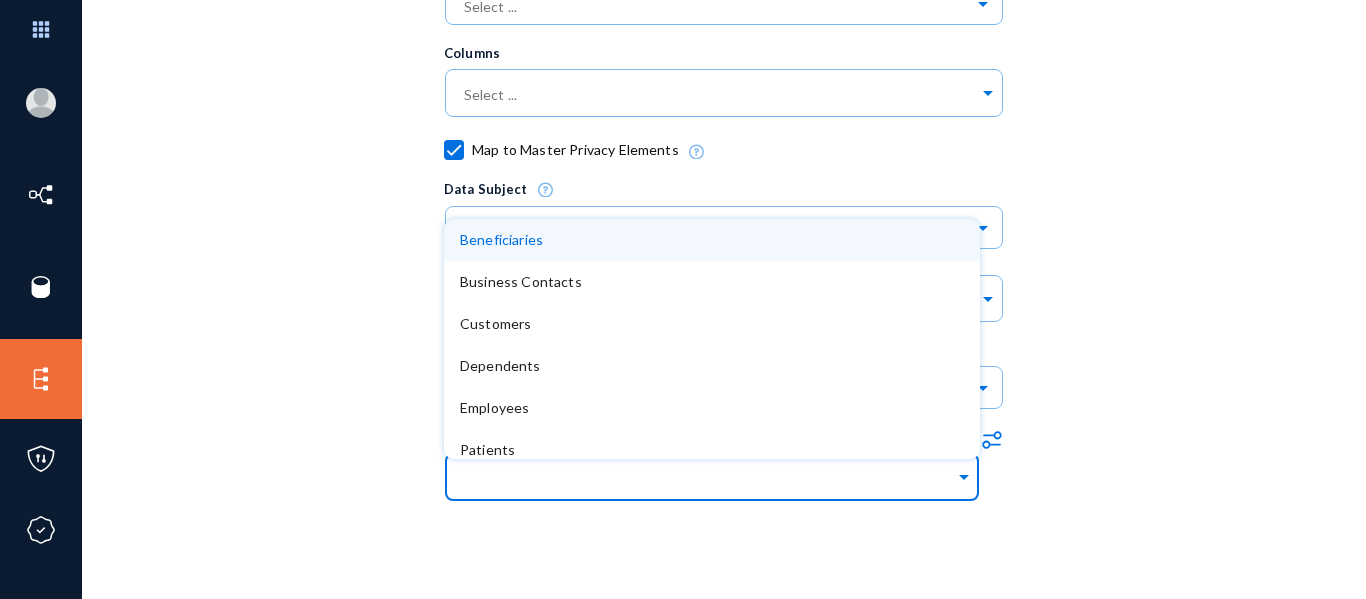 click 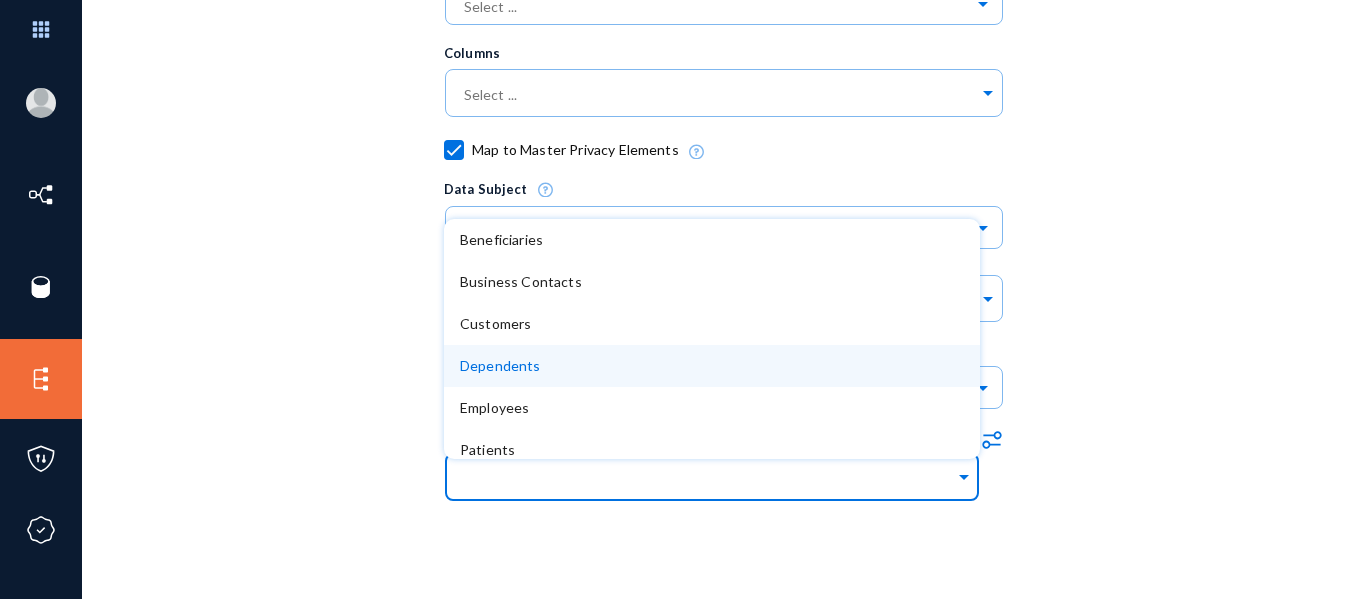 click on "Dependents" at bounding box center [712, 366] 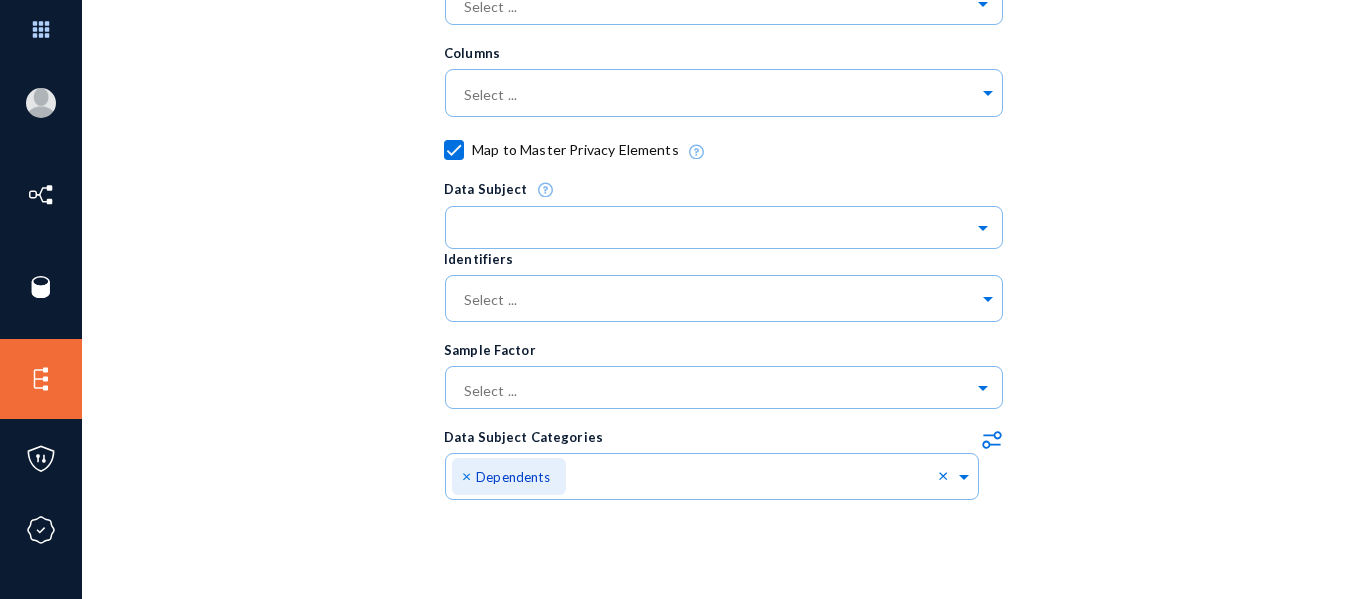click on "Trace Name Description Datasource Select ... Table Select ... Columns Select ...   Map to Master Privacy Elements
Data Subject
Identifiers Select ... Sample Factor Select ...  Edit DataSubjectCategories   Save  Cancel add_circle  Add  Beneficiaries close              Business Contacts close              Customers close              Dependents close              Employees close              Patients close               Data Subject Categories
.st0{fill:#0070E0;}
× Dependents ×" 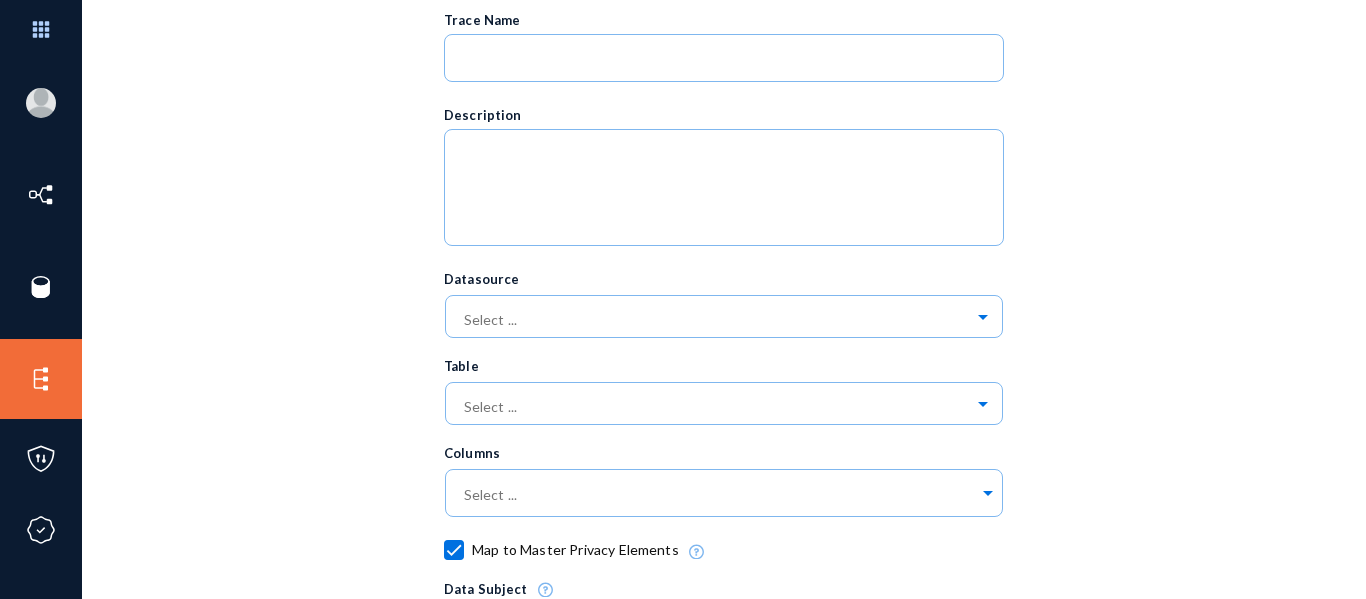 scroll, scrollTop: 189, scrollLeft: 0, axis: vertical 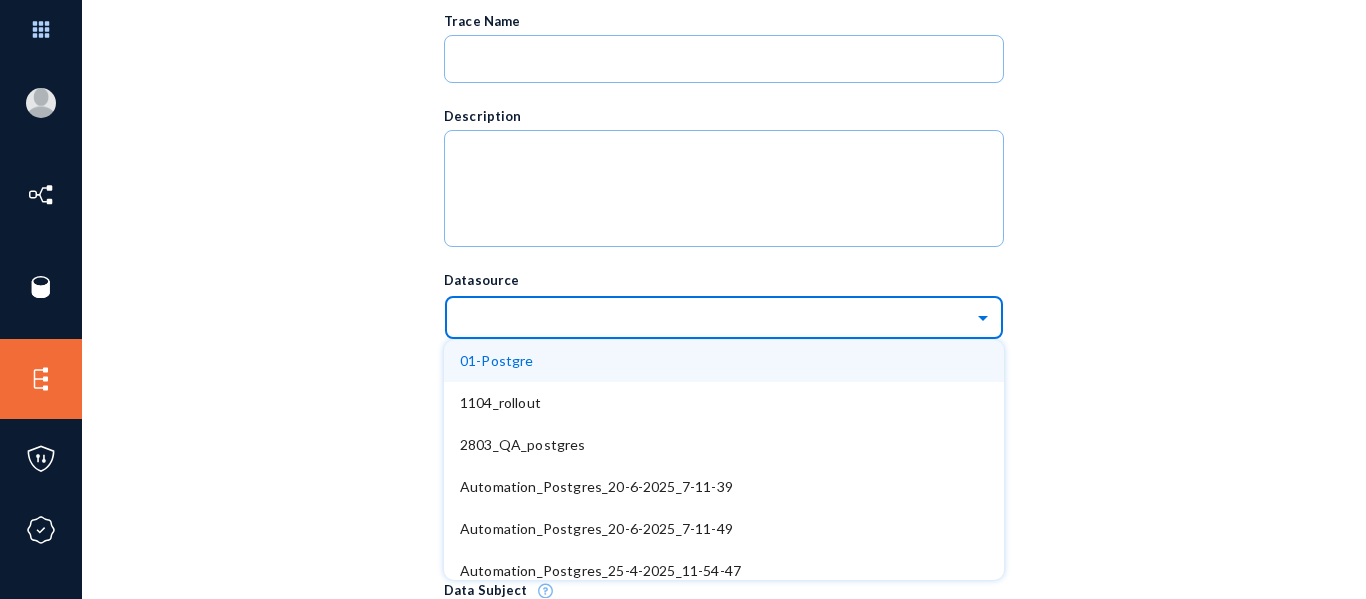 click on "Select ..." 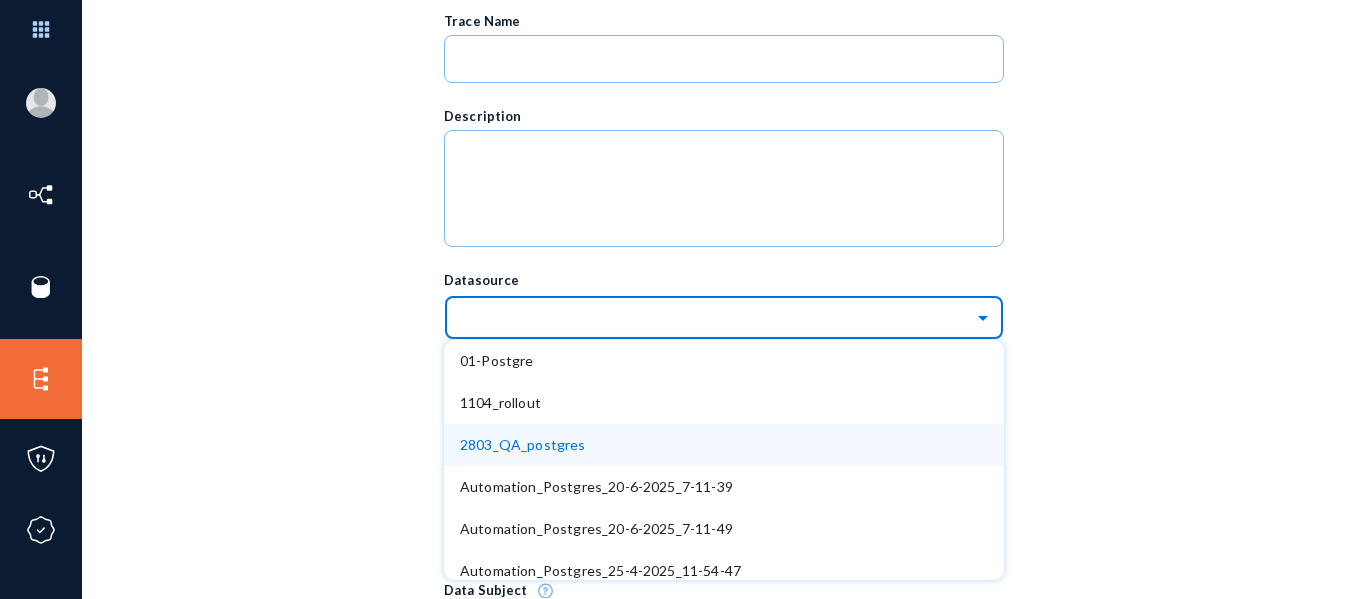 click on "2803_QA_postgres" at bounding box center (724, 445) 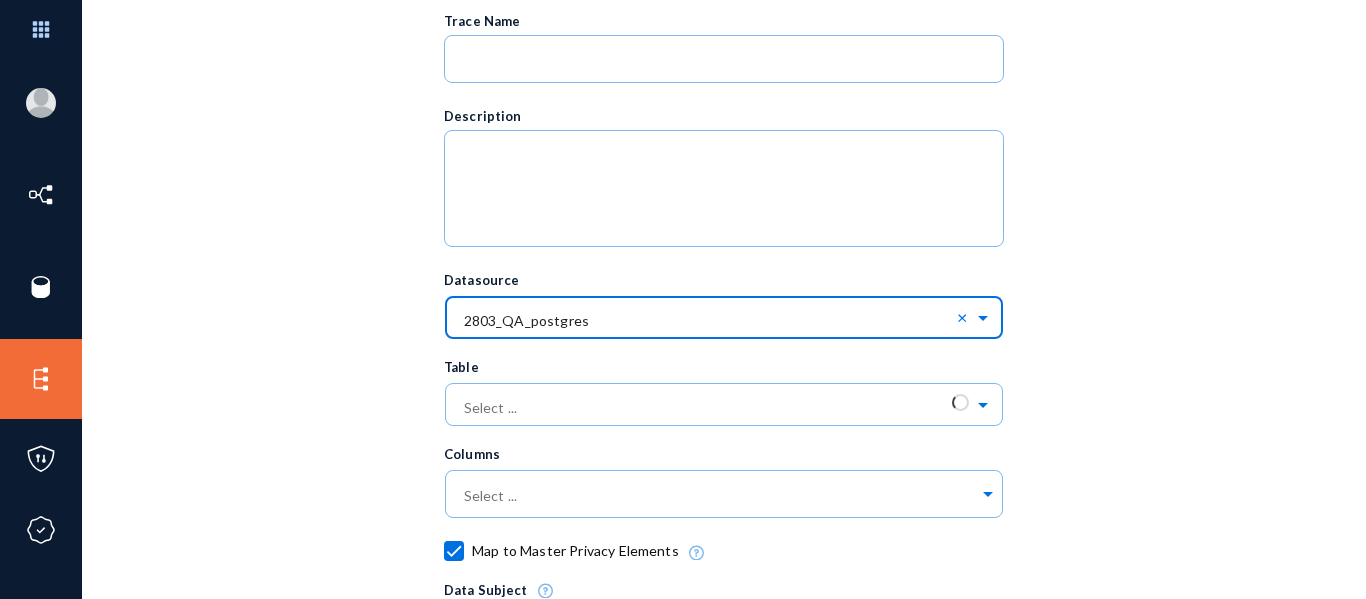 scroll, scrollTop: 590, scrollLeft: 0, axis: vertical 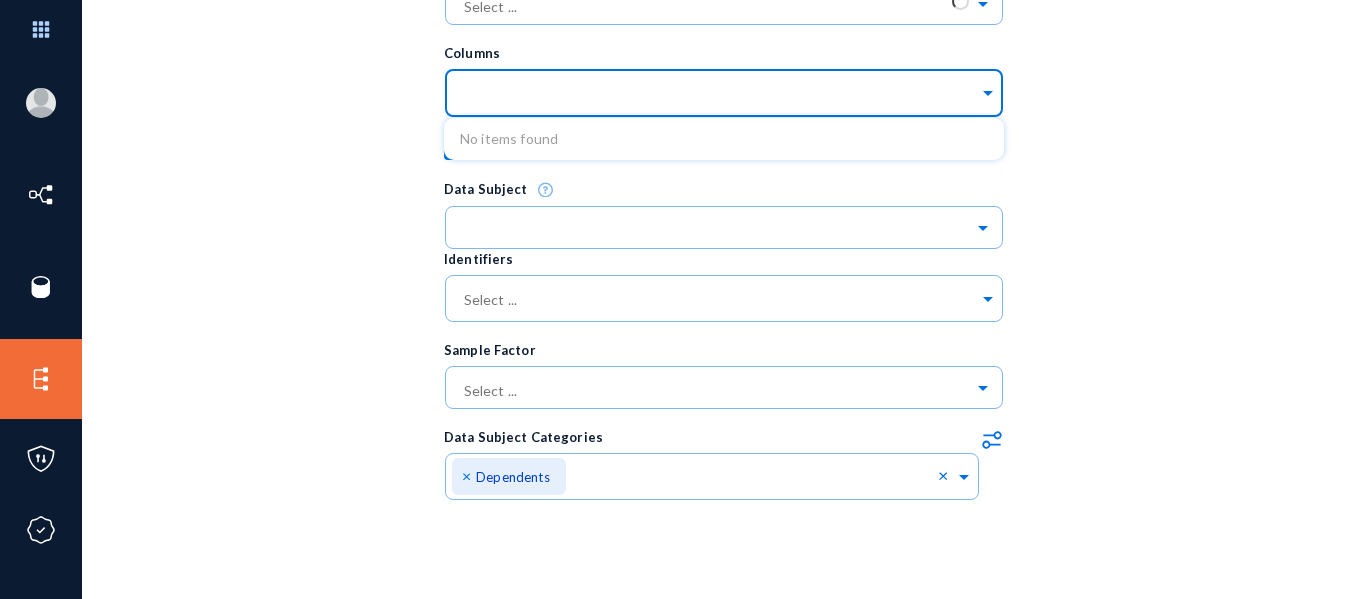 click 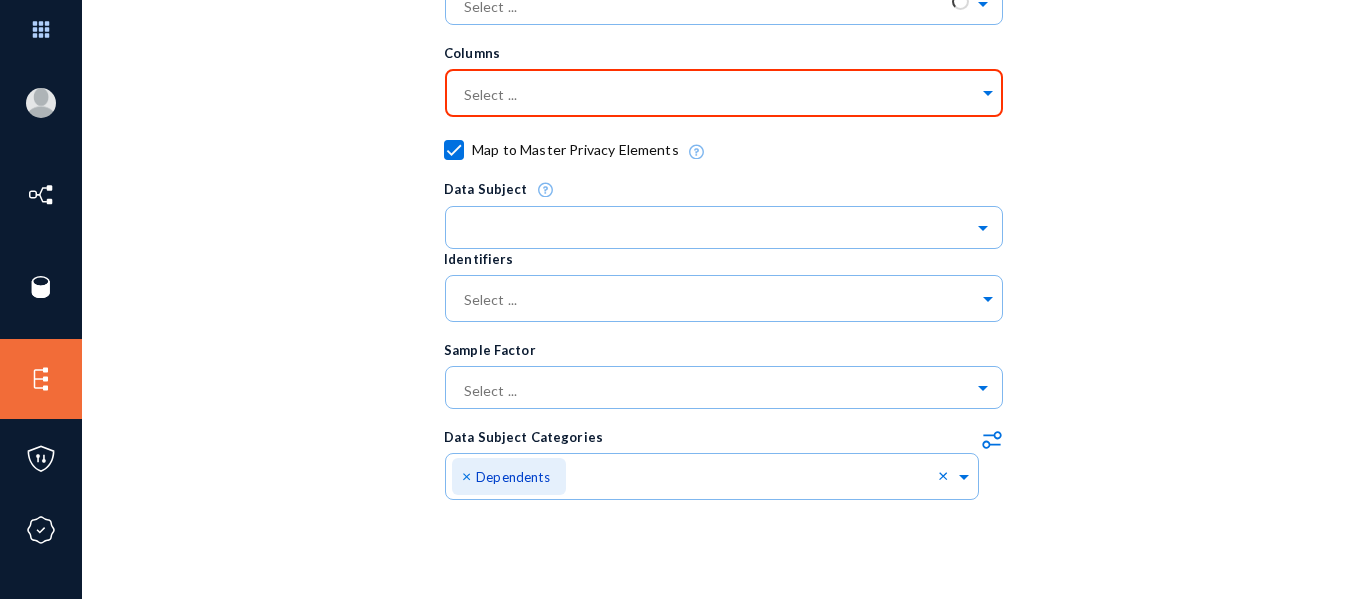 click on "Trace Name Description Datasource Select ... × 2803_QA_postgres × Table Select ... Columns Select ...   Map to Master Privacy Elements
Data Subject
Identifiers Select ... Sample Factor Select ...  Edit DataSubjectCategories   Save  Cancel add_circle  Add  Beneficiaries close              Business Contacts close              Customers close              Dependents close              Employees close              Patients close               Data Subject Categories
.st0{fill:#0070E0;}
× Dependents ×" 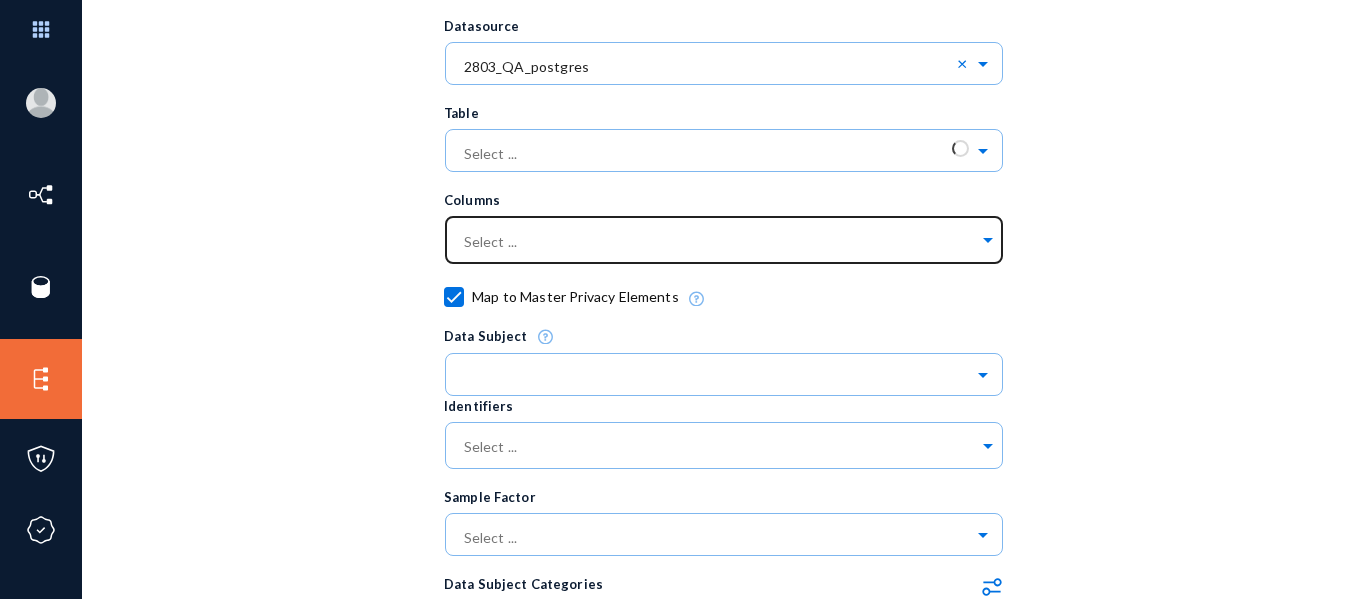 scroll, scrollTop: 441, scrollLeft: 0, axis: vertical 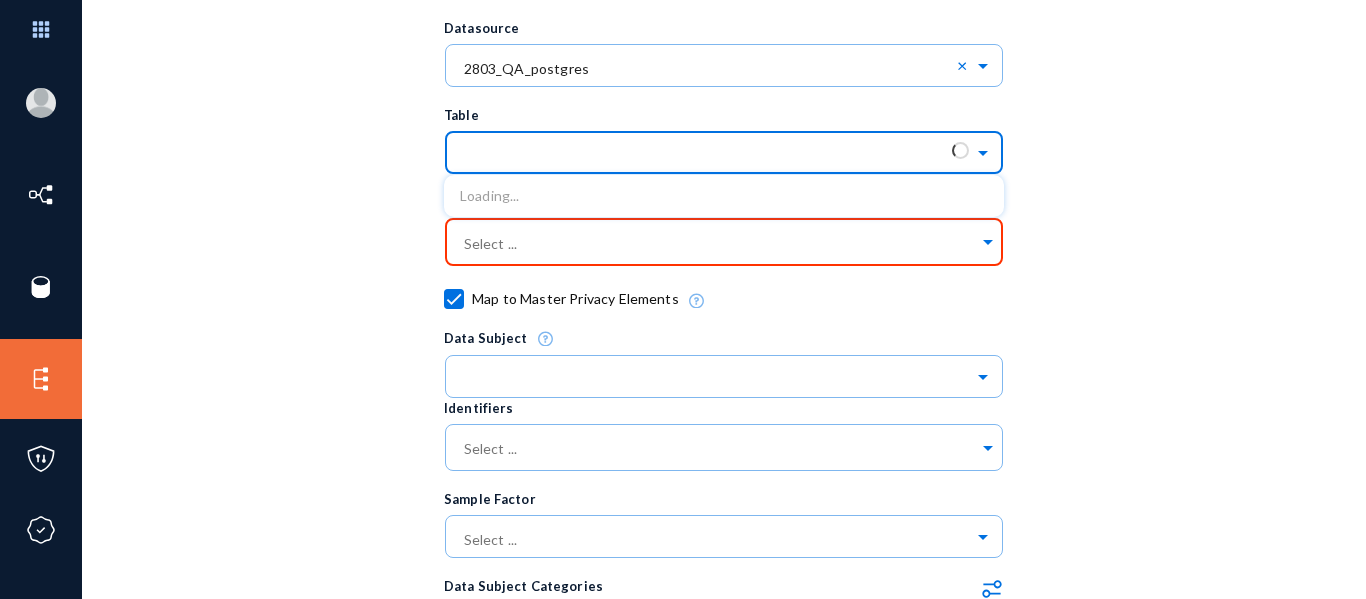 click on "Select ..." 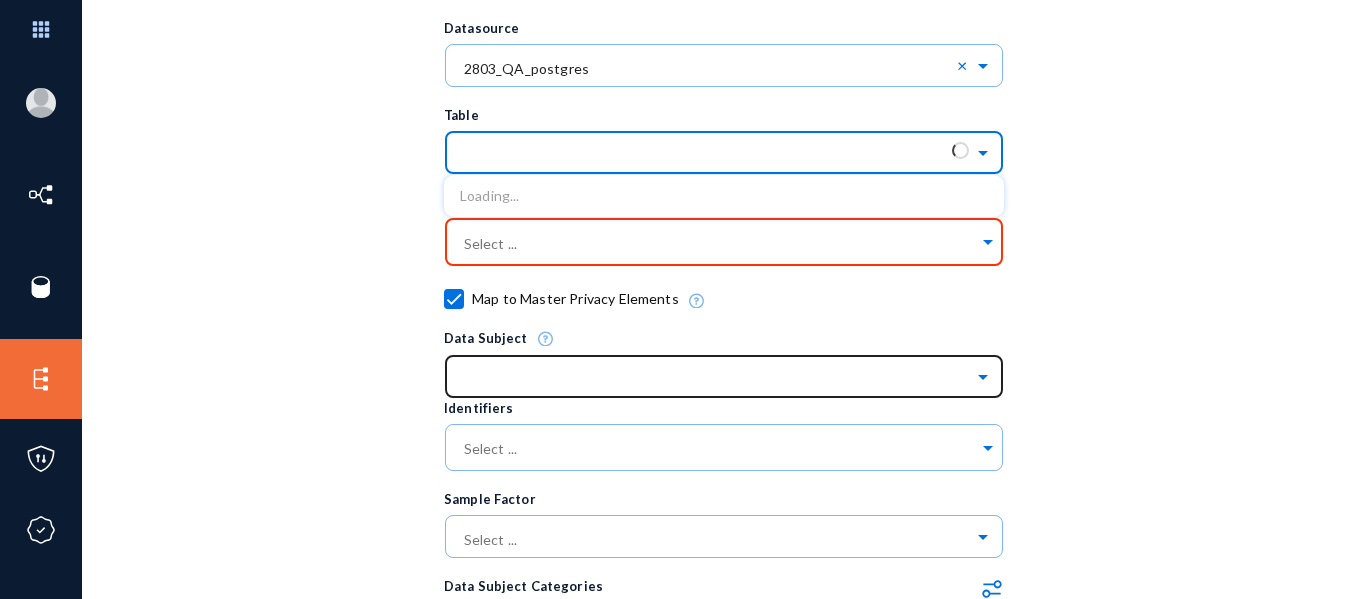 scroll, scrollTop: 590, scrollLeft: 0, axis: vertical 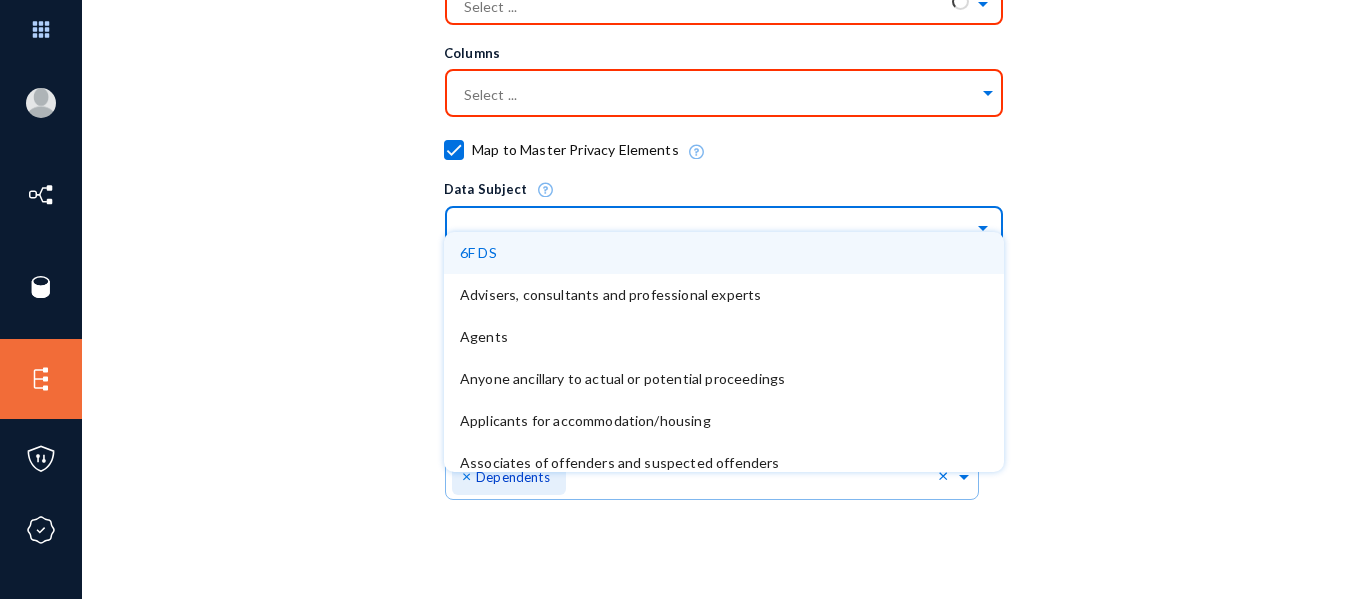 click 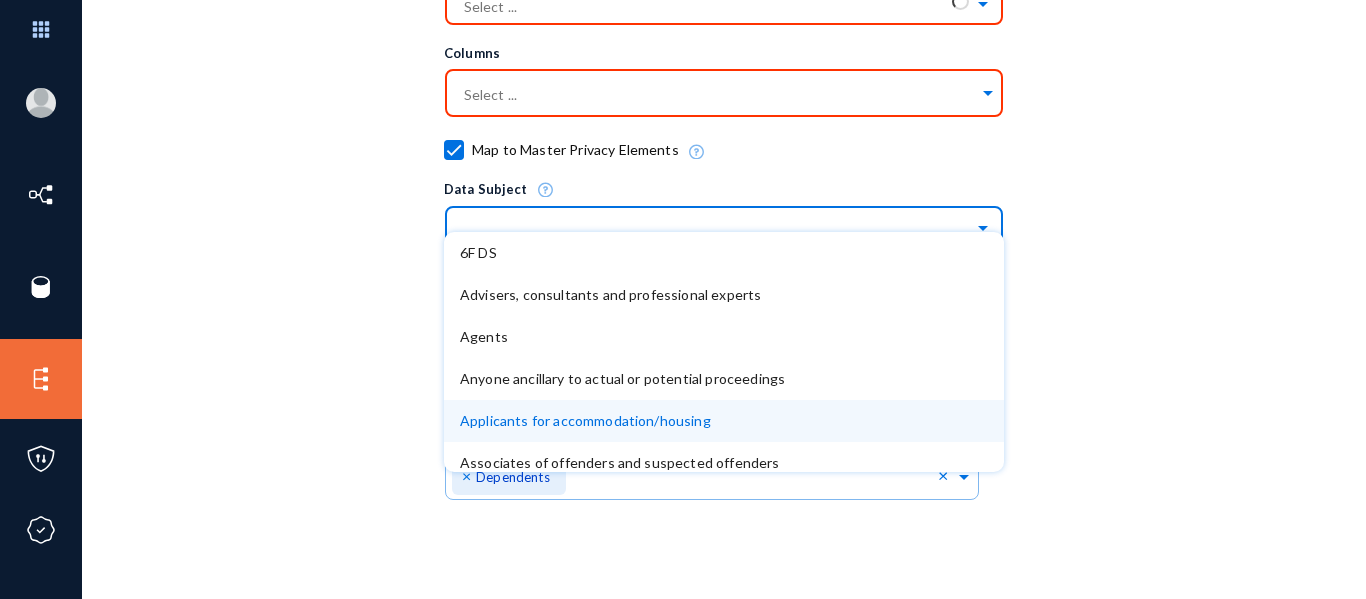 click on "Applicants for accommodation/housing" at bounding box center (585, 420) 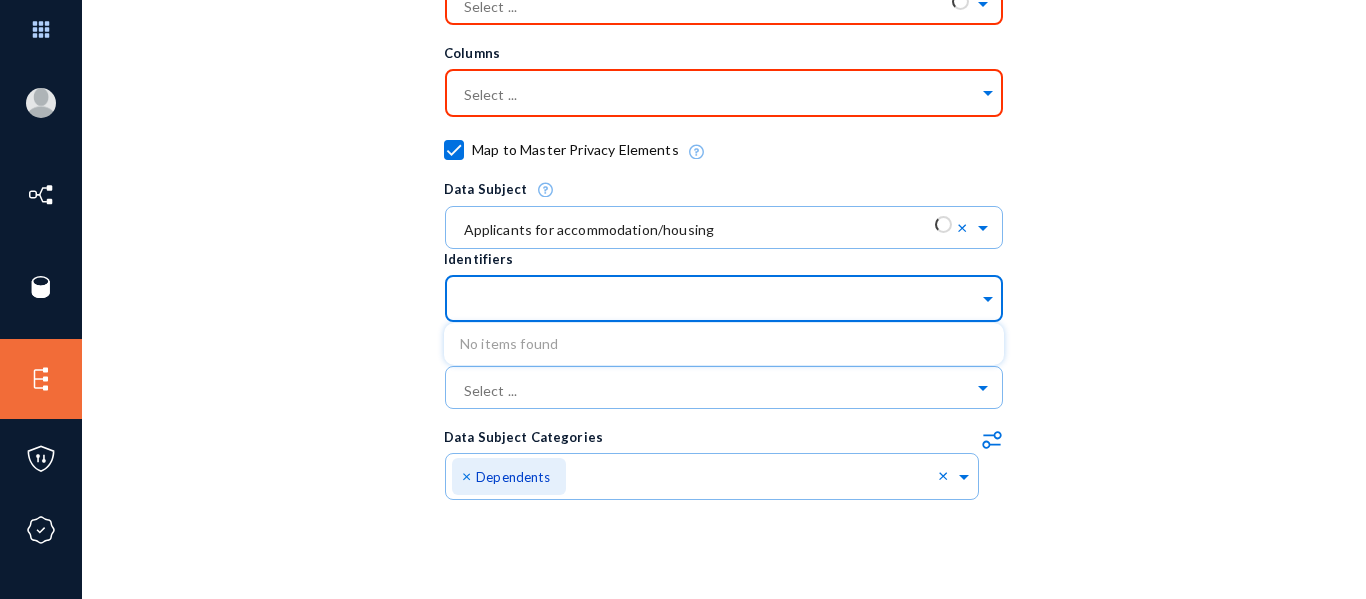 click 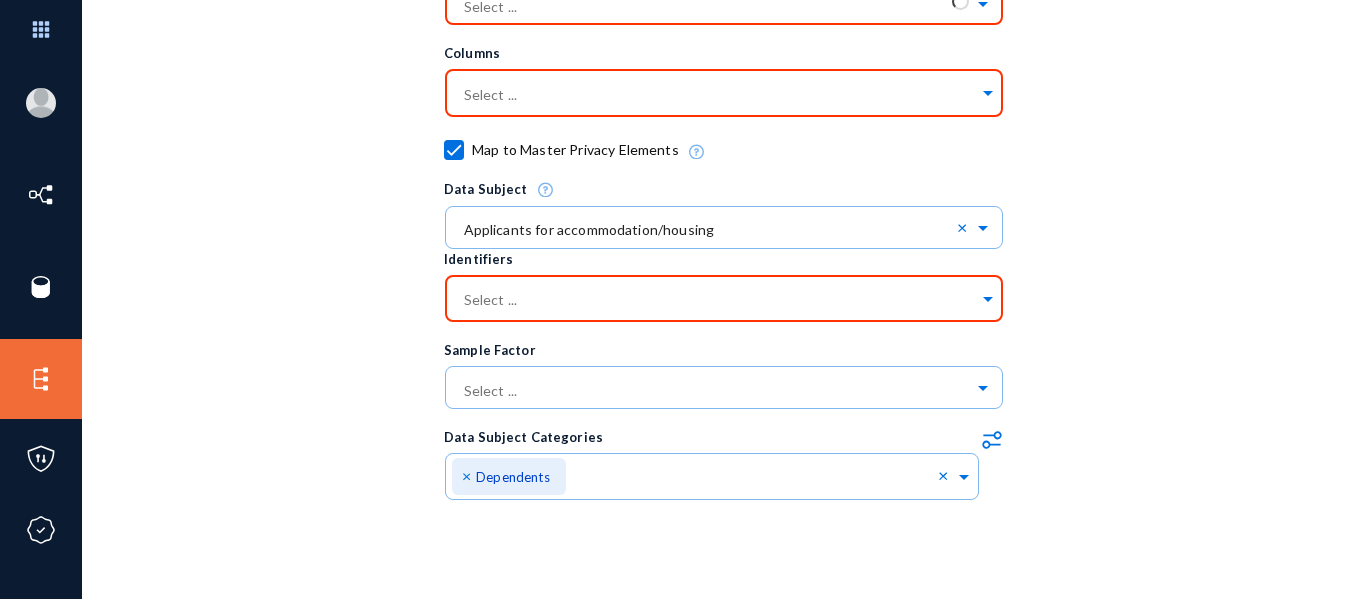 click on "Trace Name Description Datasource Select ... × 2803_QA_postgres × Table Select ... Columns Select ...   Map to Master Privacy Elements
Data Subject
× Applicants for accommodation/housing × Identifiers Select ... Sample Factor Select ...  Edit DataSubjectCategories   Save  Cancel add_circle  Add  Beneficiaries close              Business Contacts close              Customers close              Dependents close              Employees close              Patients close               Data Subject Categories
.st0{fill:#0070E0;}
× Dependents ×" 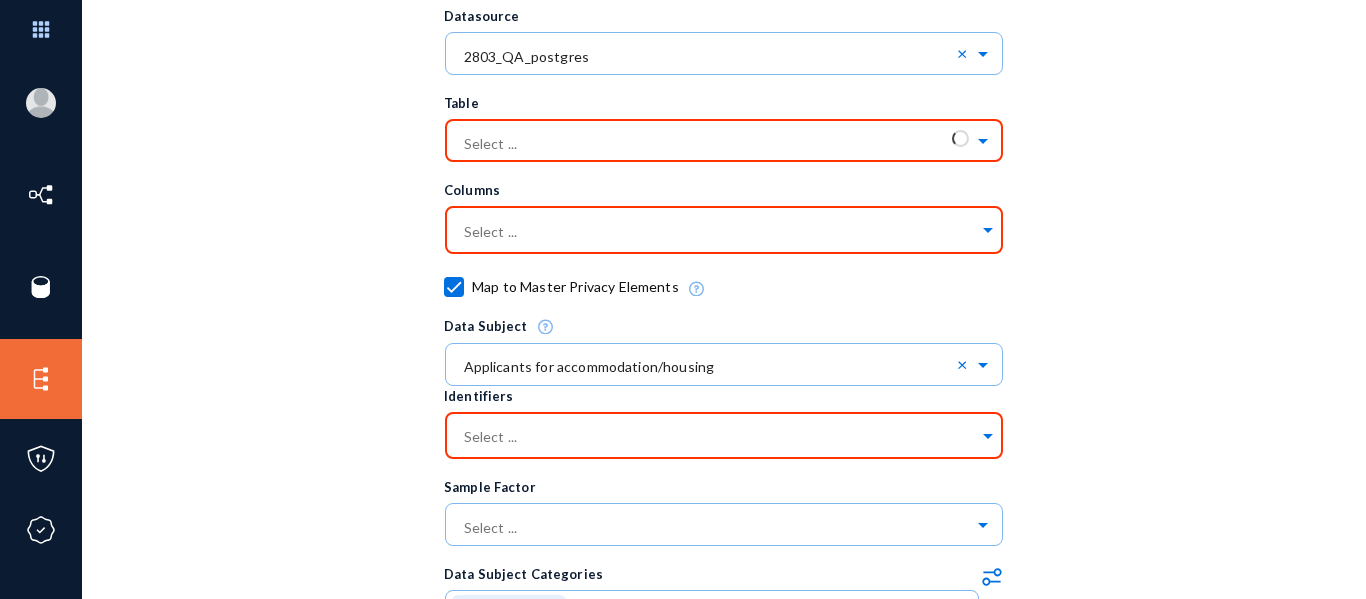 scroll, scrollTop: 450, scrollLeft: 0, axis: vertical 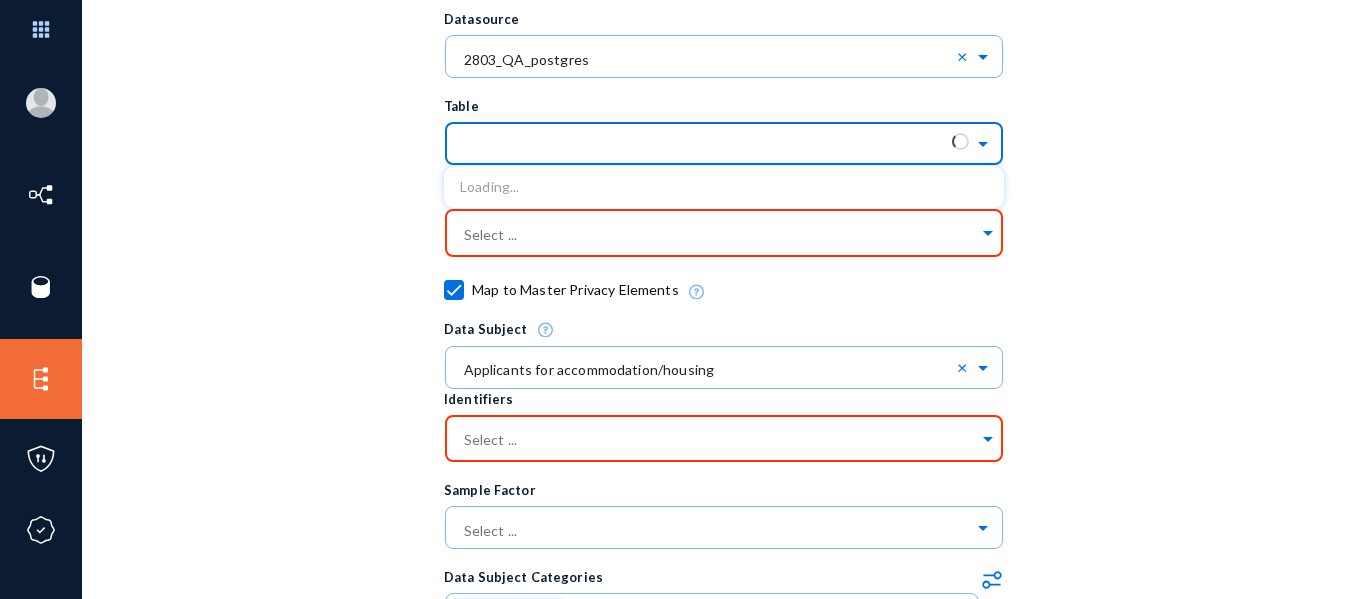 click 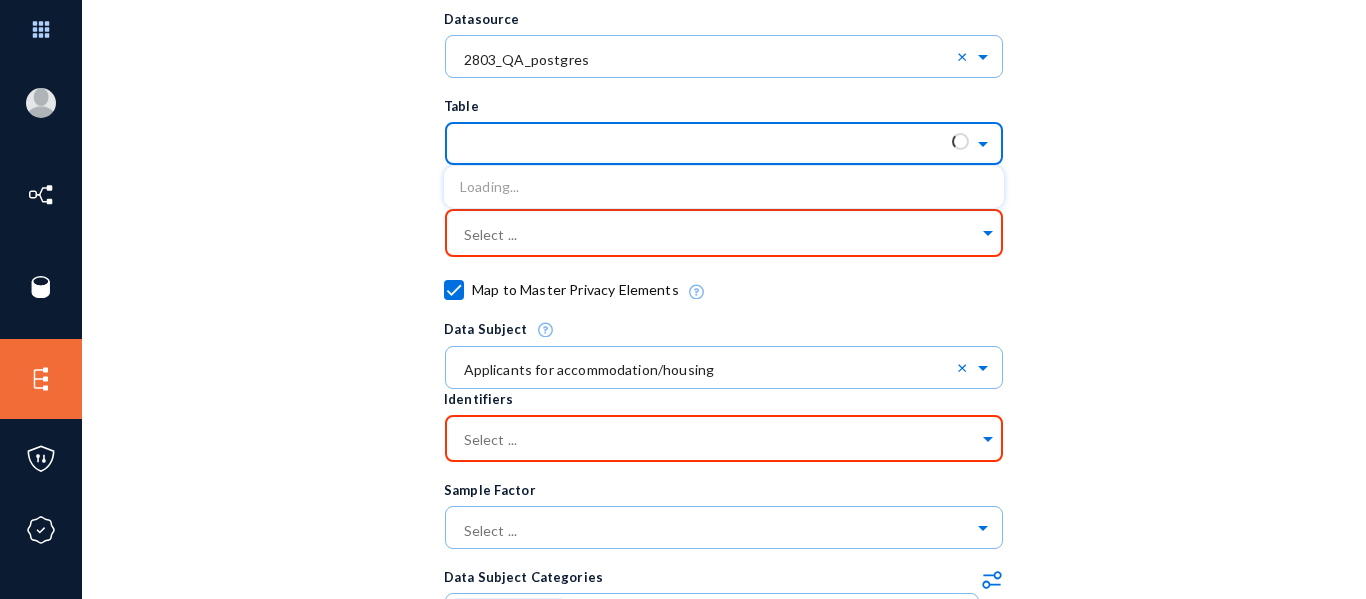 scroll, scrollTop: 590, scrollLeft: 0, axis: vertical 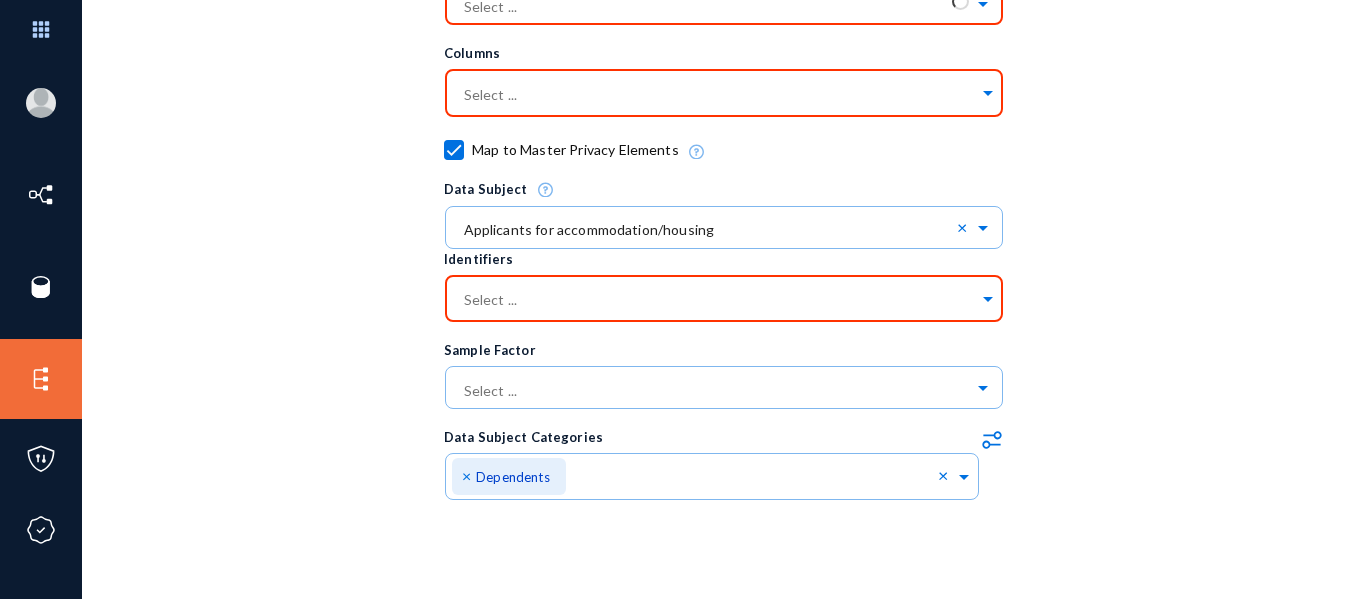 click on "Trace Name Description Datasource Select ... × 2803_QA_postgres × Table Select ... Columns Select ...   Map to Master Privacy Elements
Data Subject
× Applicants for accommodation/housing × Identifiers Select ... Sample Factor Select ...  Edit DataSubjectCategories   Save  Cancel add_circle  Add  Beneficiaries close              Business Contacts close              Customers close              Dependents close              Employees close              Patients close               Data Subject Categories
.st0{fill:#0070E0;}
× Dependents ×" 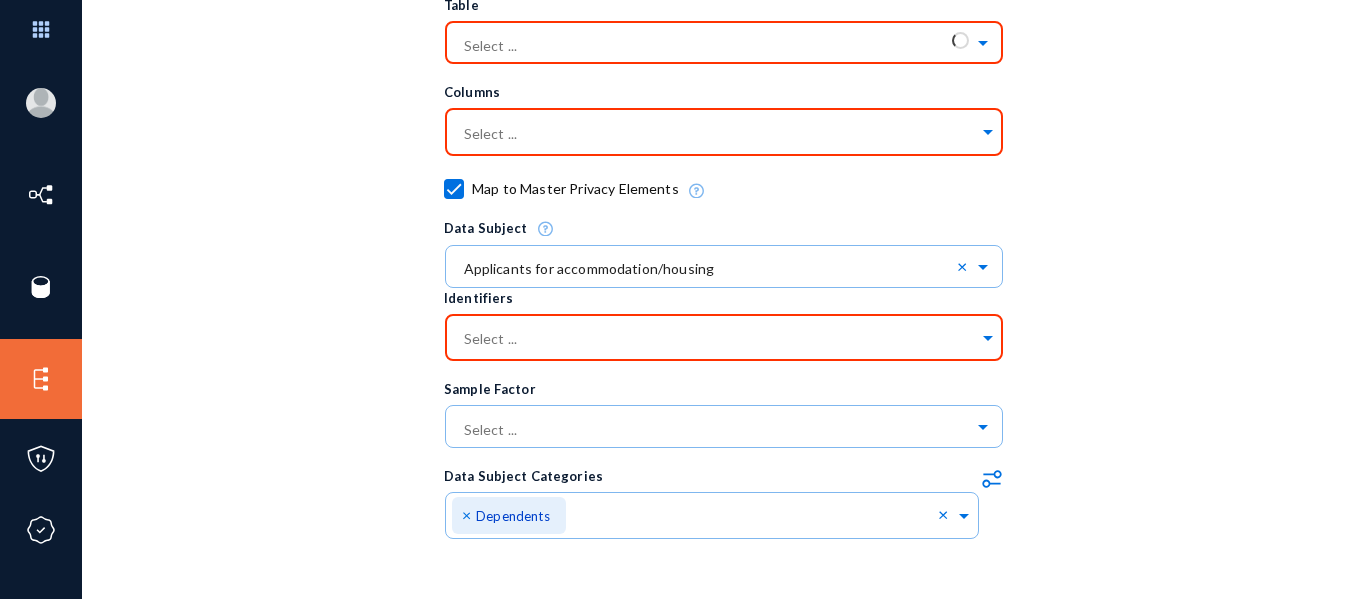 scroll, scrollTop: 590, scrollLeft: 0, axis: vertical 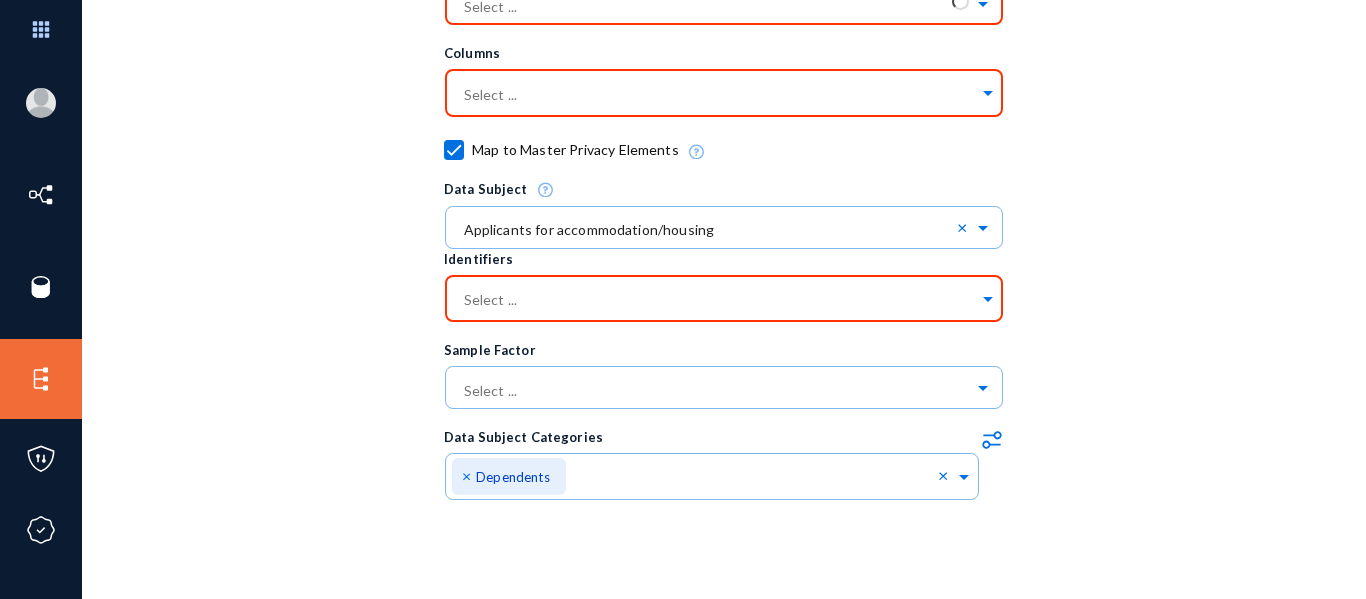 click on ".st0{fill:#0070E0;}" 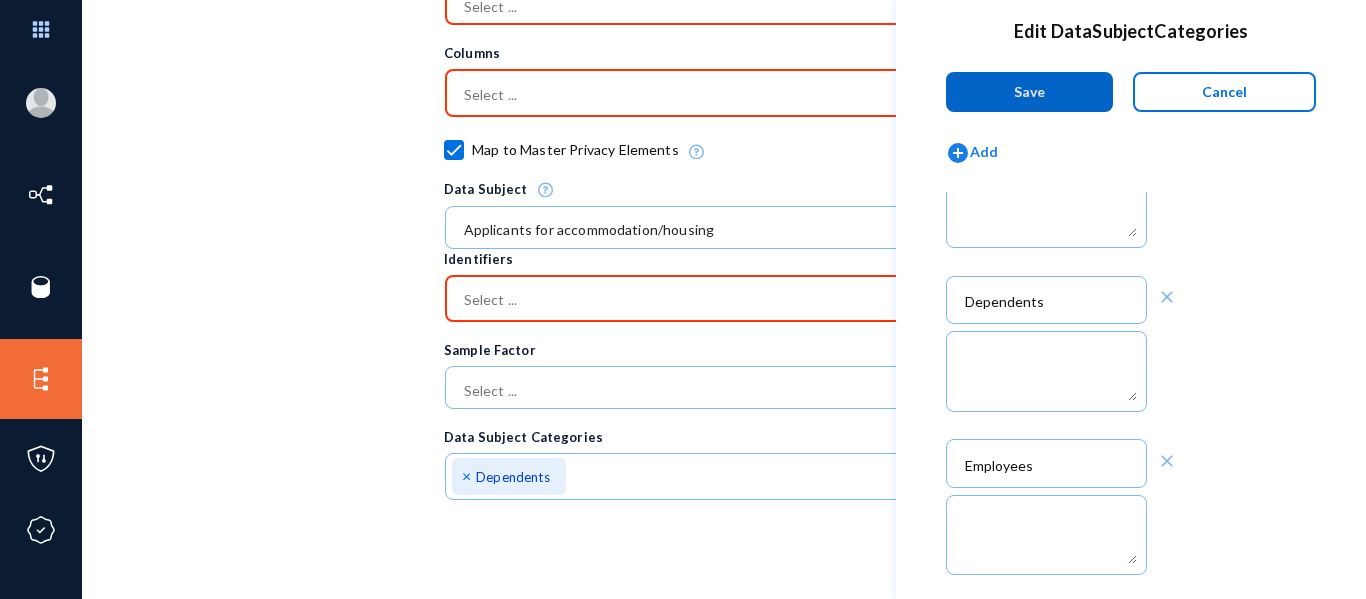scroll, scrollTop: 681, scrollLeft: 0, axis: vertical 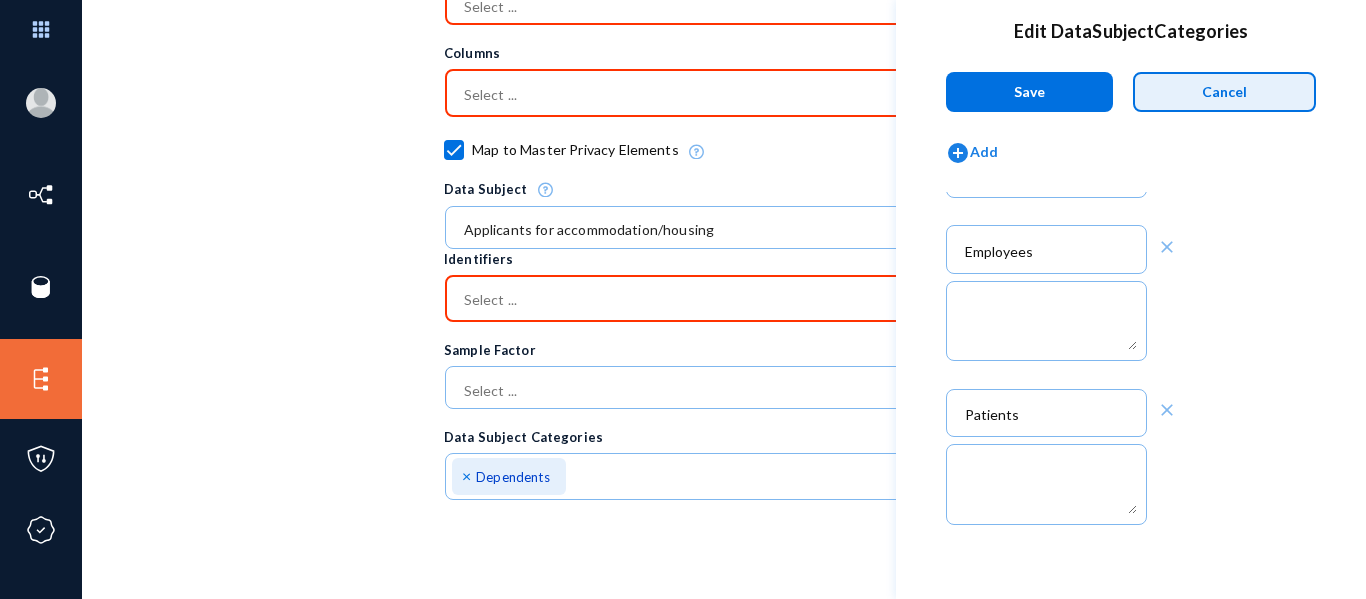 click on "Cancel" 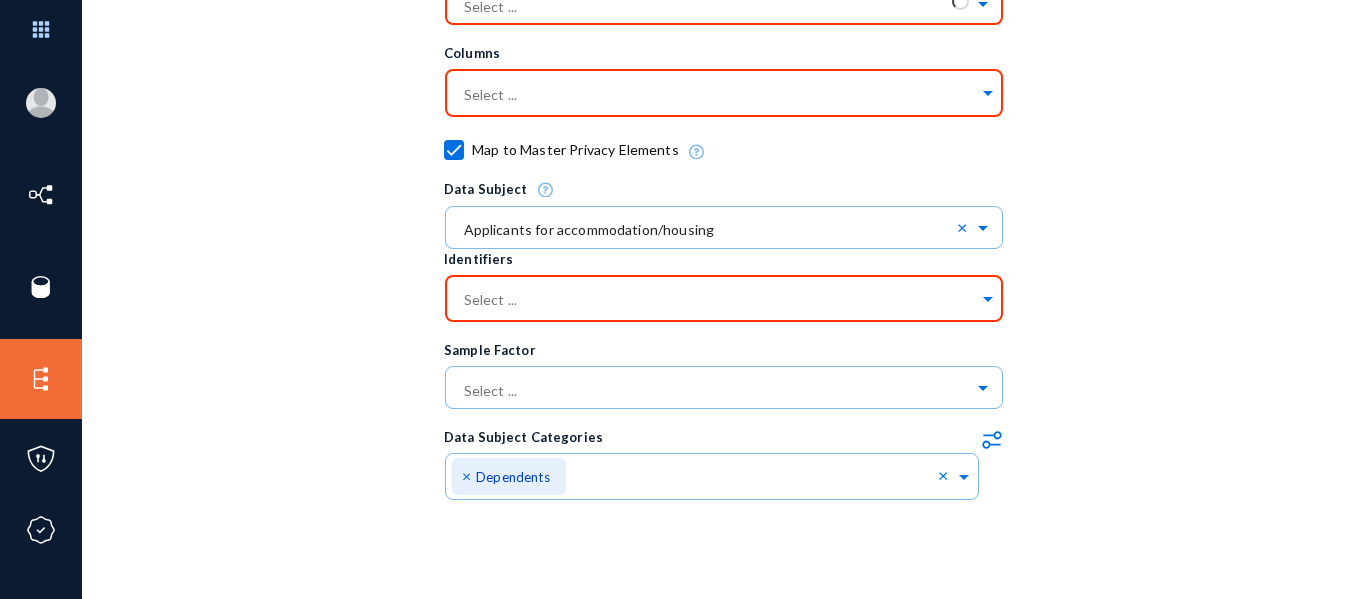 click on "Identifiers" 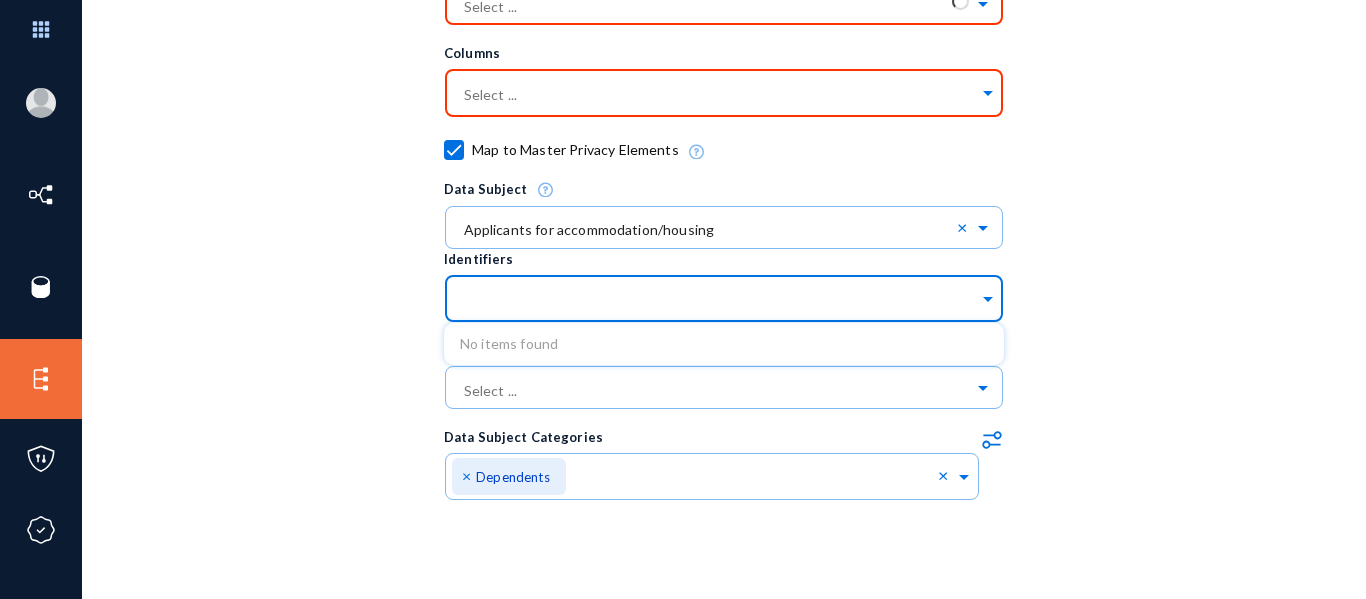 click 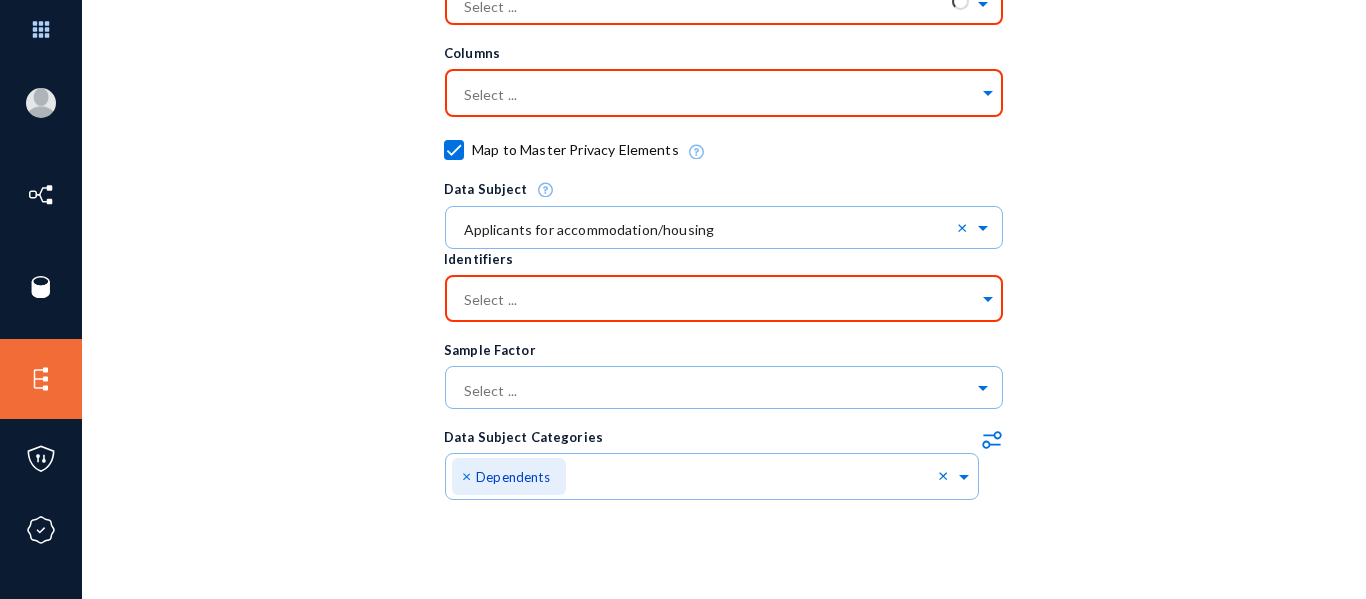 click on "Trace Name Description Datasource Select ... × 2803_QA_postgres × Table Select ... Columns Select ...   Map to Master Privacy Elements
Data Subject
× Applicants for accommodation/housing × Identifiers Select ... Sample Factor Select ...  Edit DataSubjectCategories   Save  Cancel add_circle  Add  Beneficiaries close              Business Contacts close              Customers close              Dependents close              Employees close              Patients close               Data Subject Categories
.st0{fill:#0070E0;}
× Dependents ×" 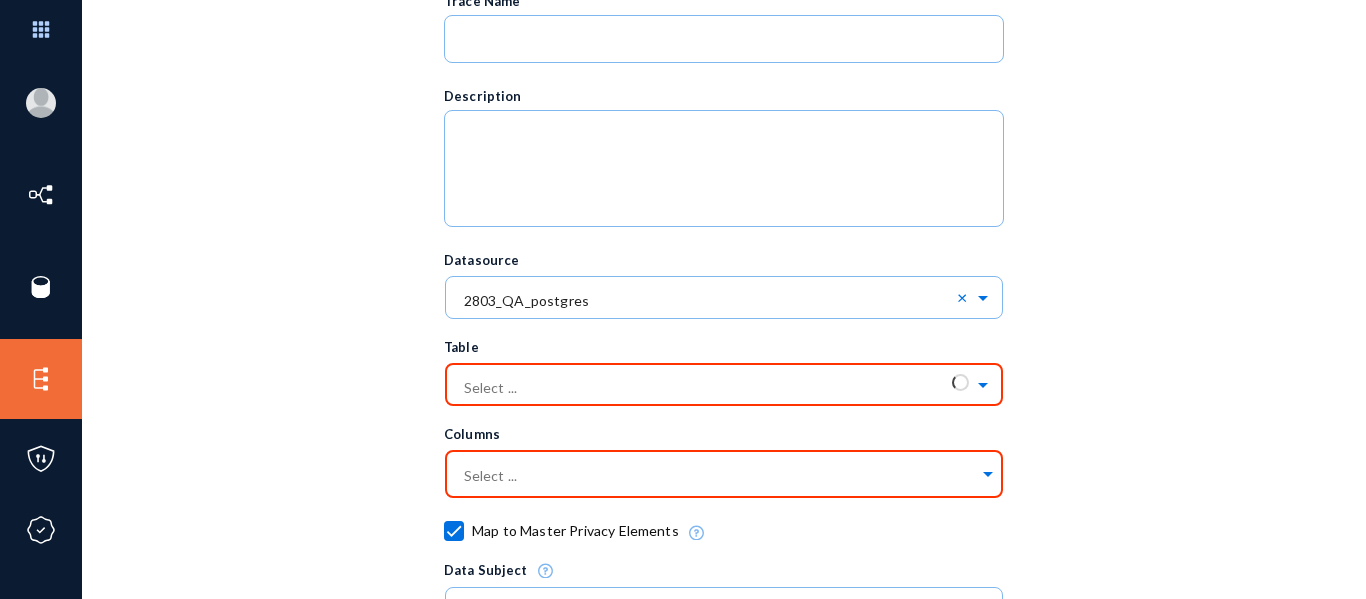 scroll, scrollTop: 0, scrollLeft: 0, axis: both 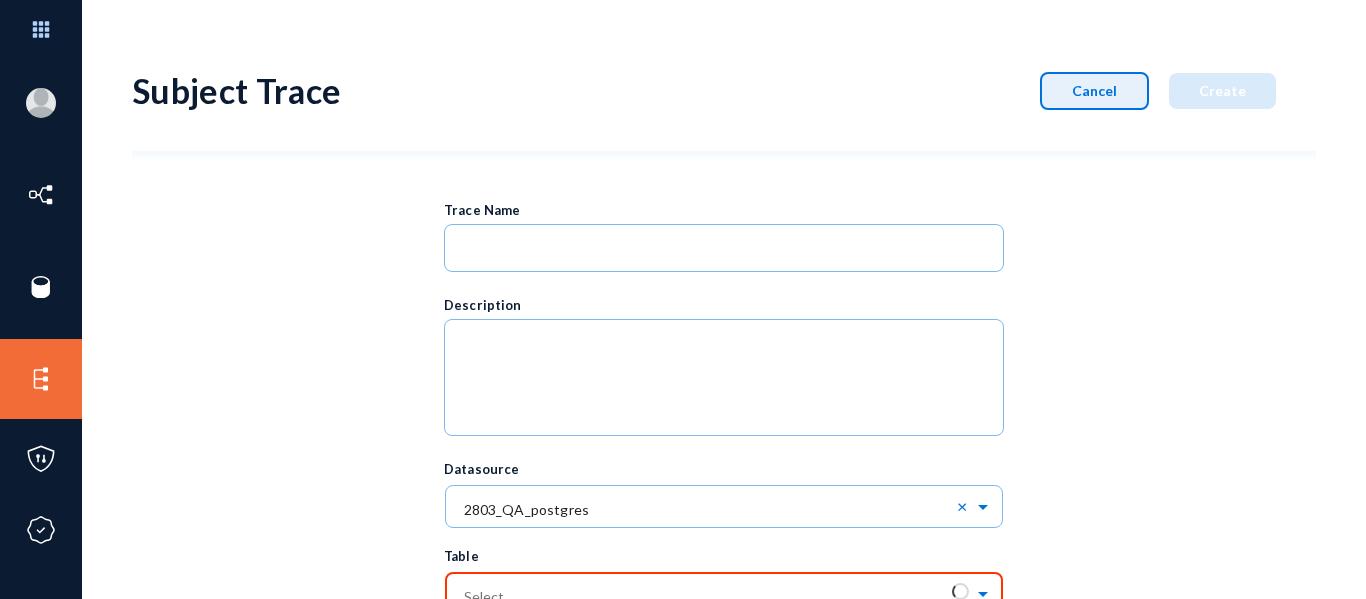 click on "Cancel" 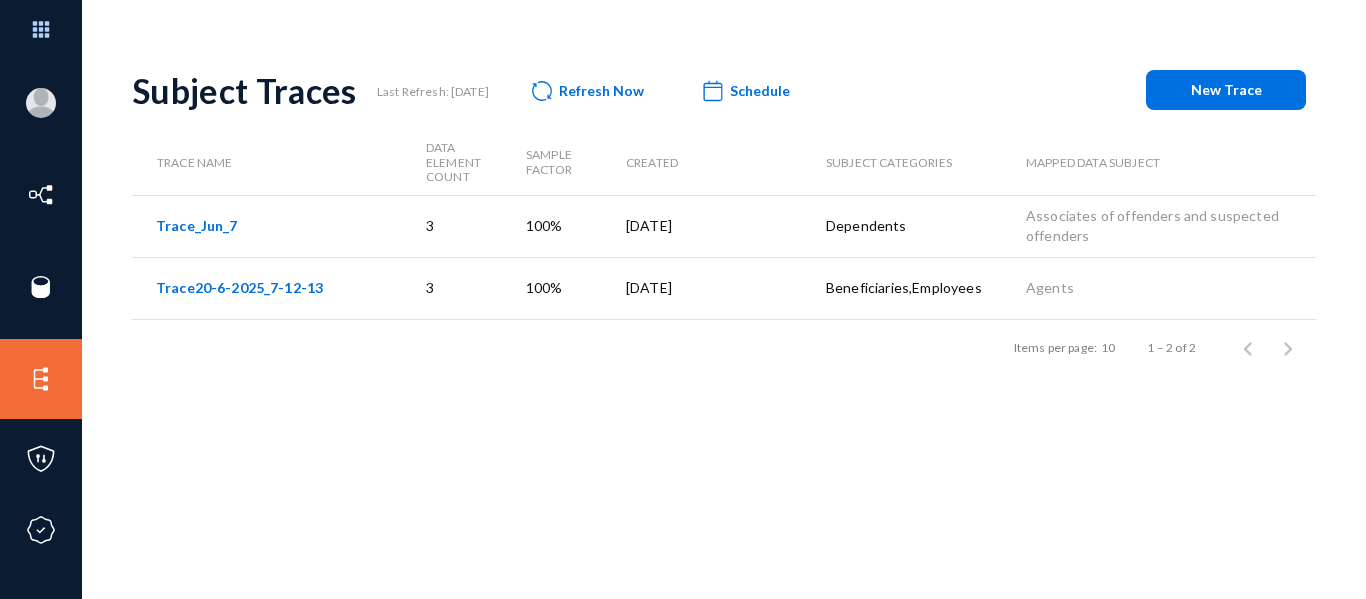 click on "Trace_Jun_7" 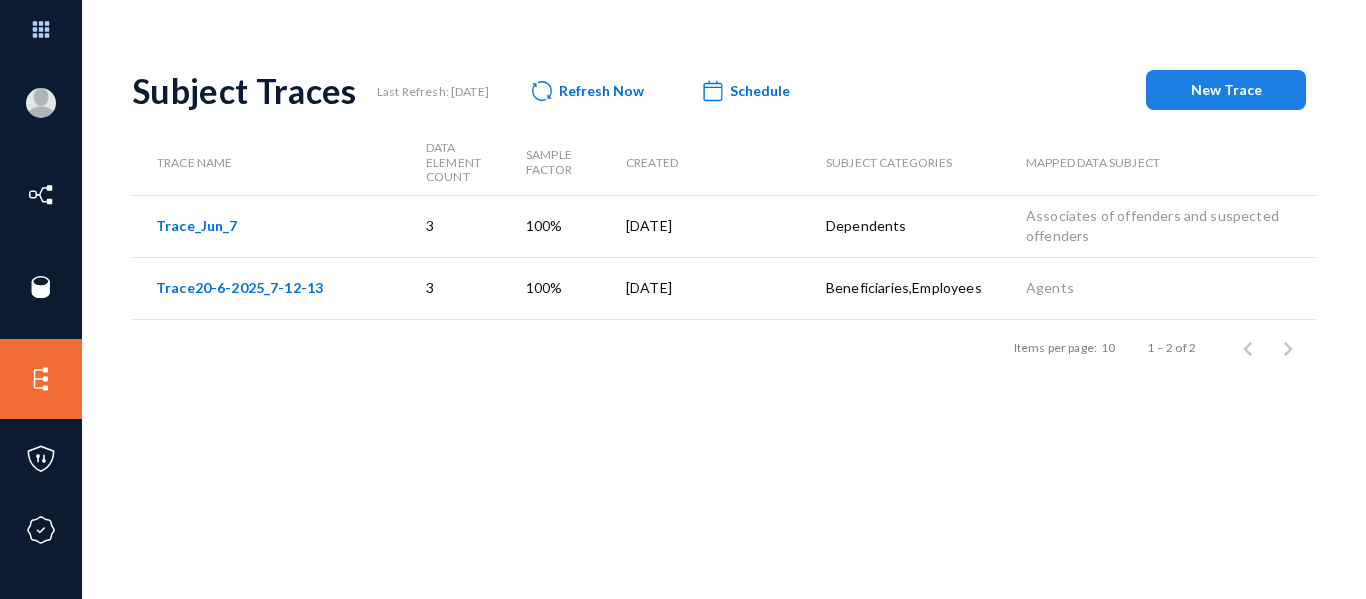 click on "New Trace" 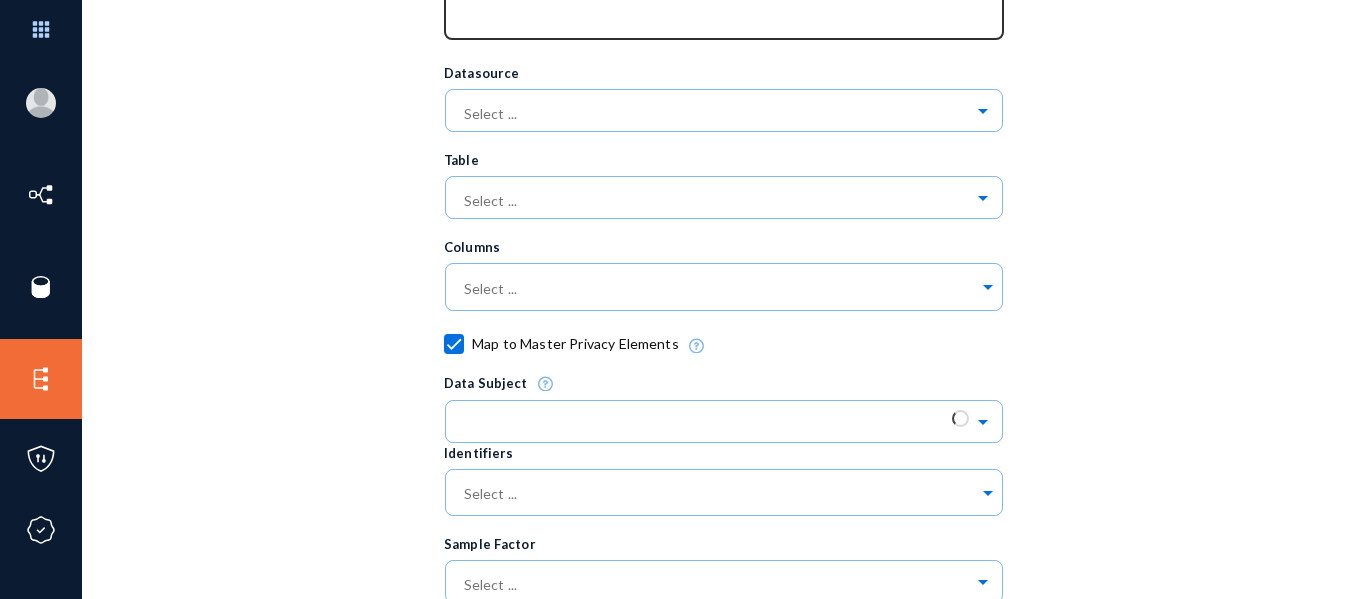 scroll, scrollTop: 590, scrollLeft: 0, axis: vertical 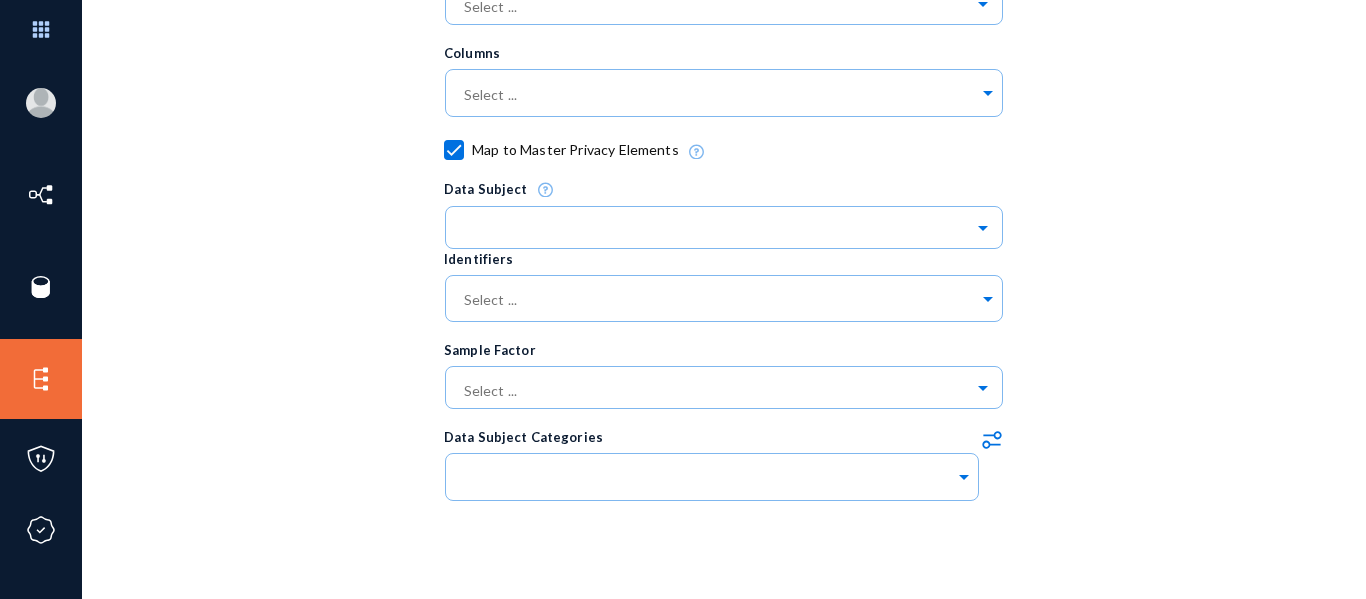 drag, startPoint x: 443, startPoint y: 432, endPoint x: 626, endPoint y: 431, distance: 183.00273 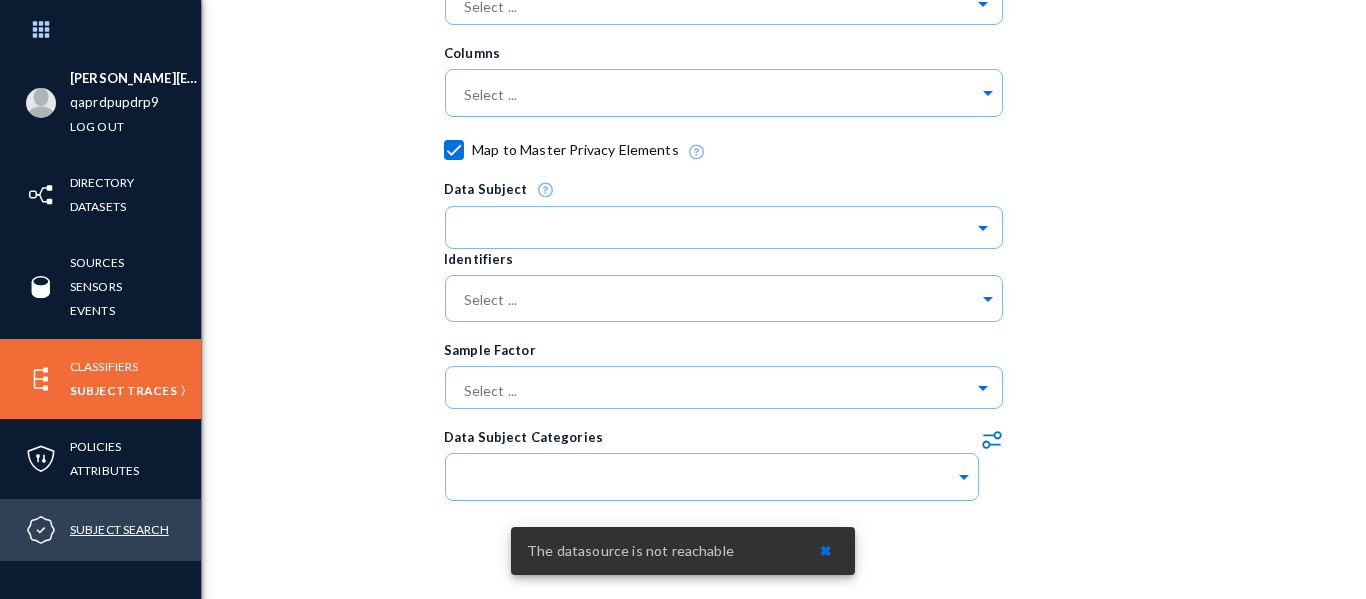 click on "Subject Search" at bounding box center (119, 529) 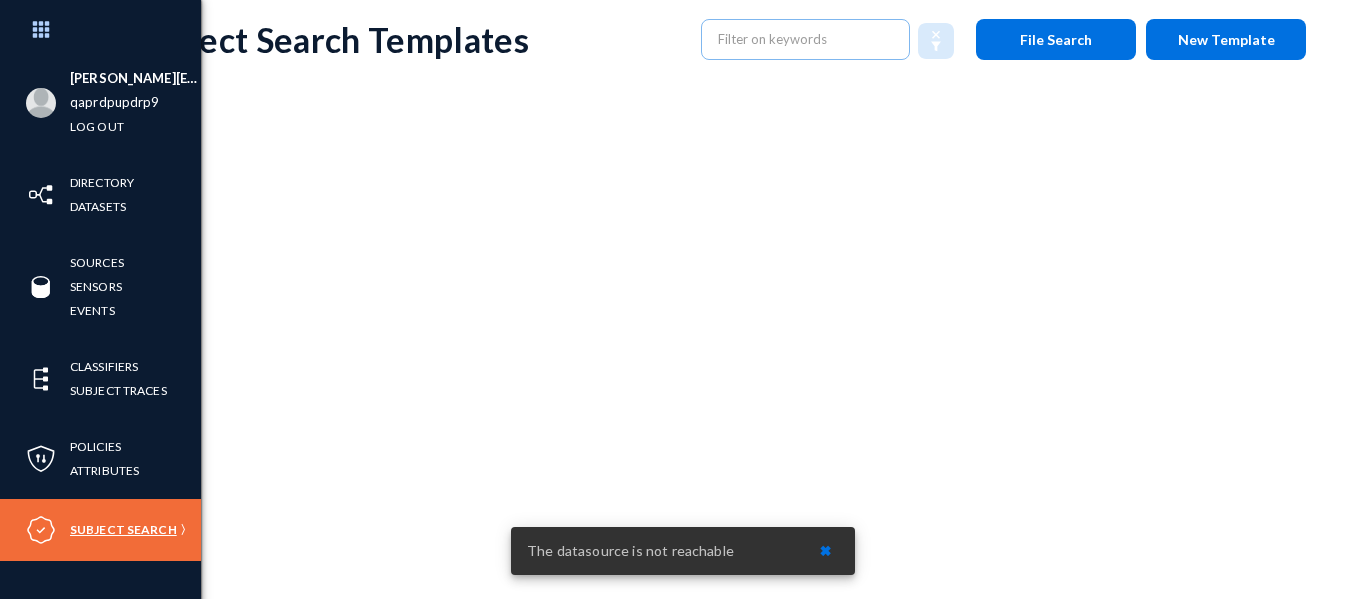 scroll, scrollTop: 51, scrollLeft: 0, axis: vertical 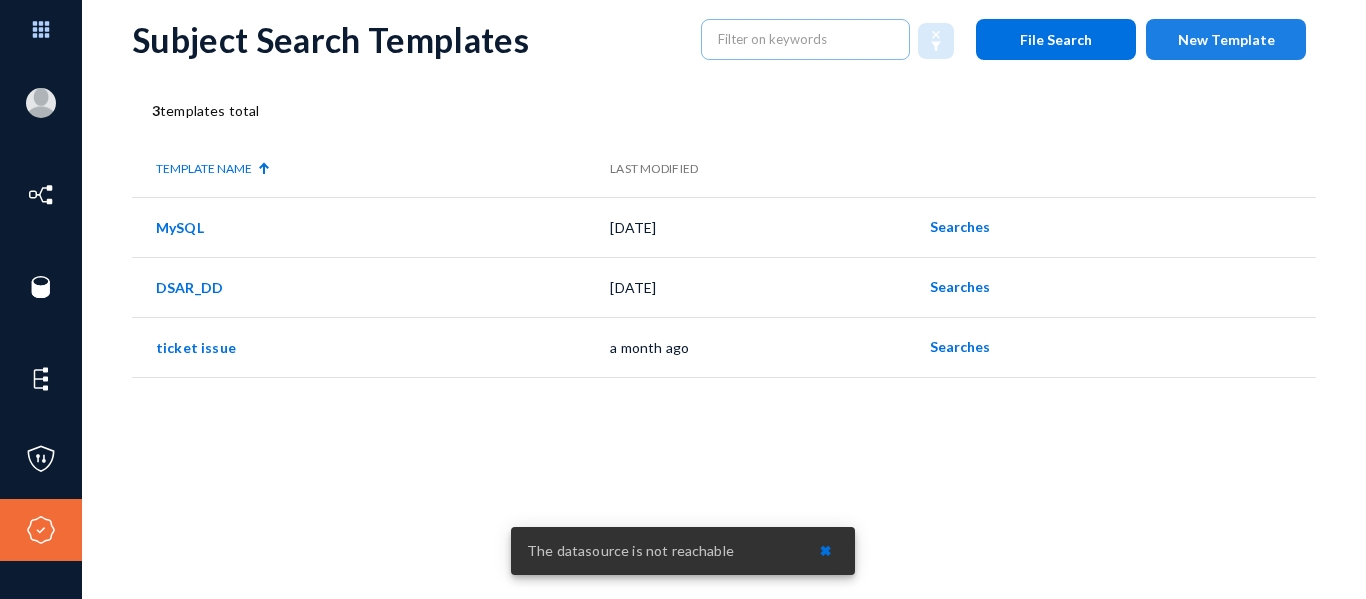 click on "New Template" 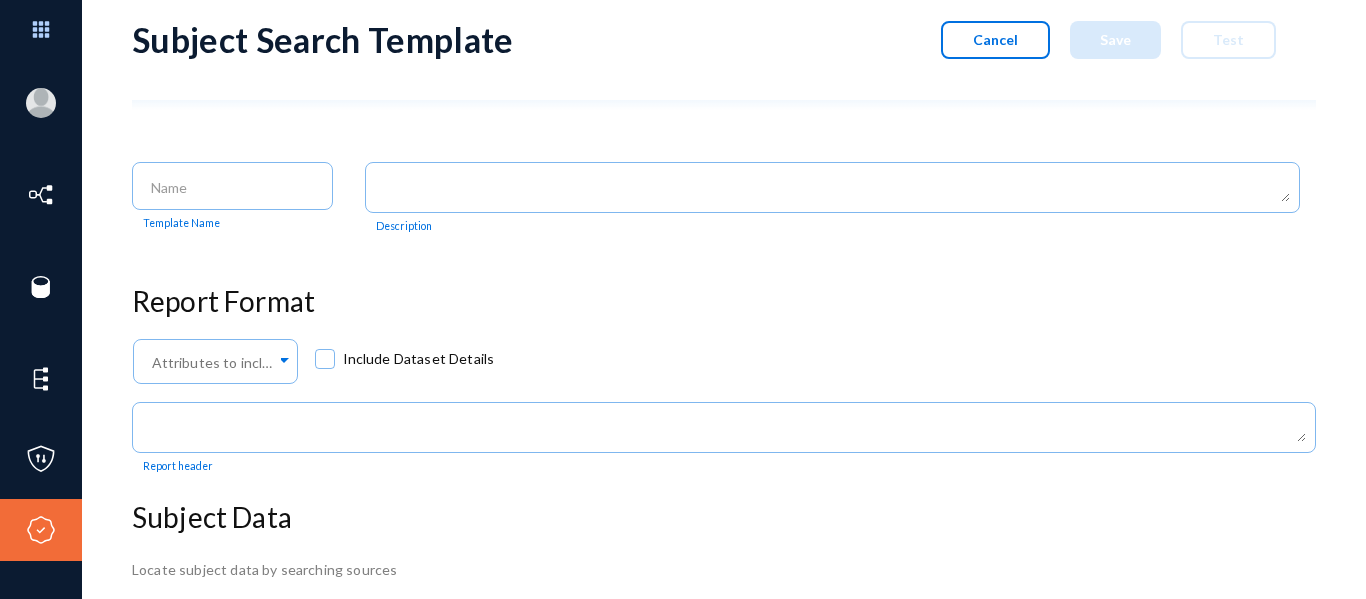 scroll, scrollTop: 201, scrollLeft: 0, axis: vertical 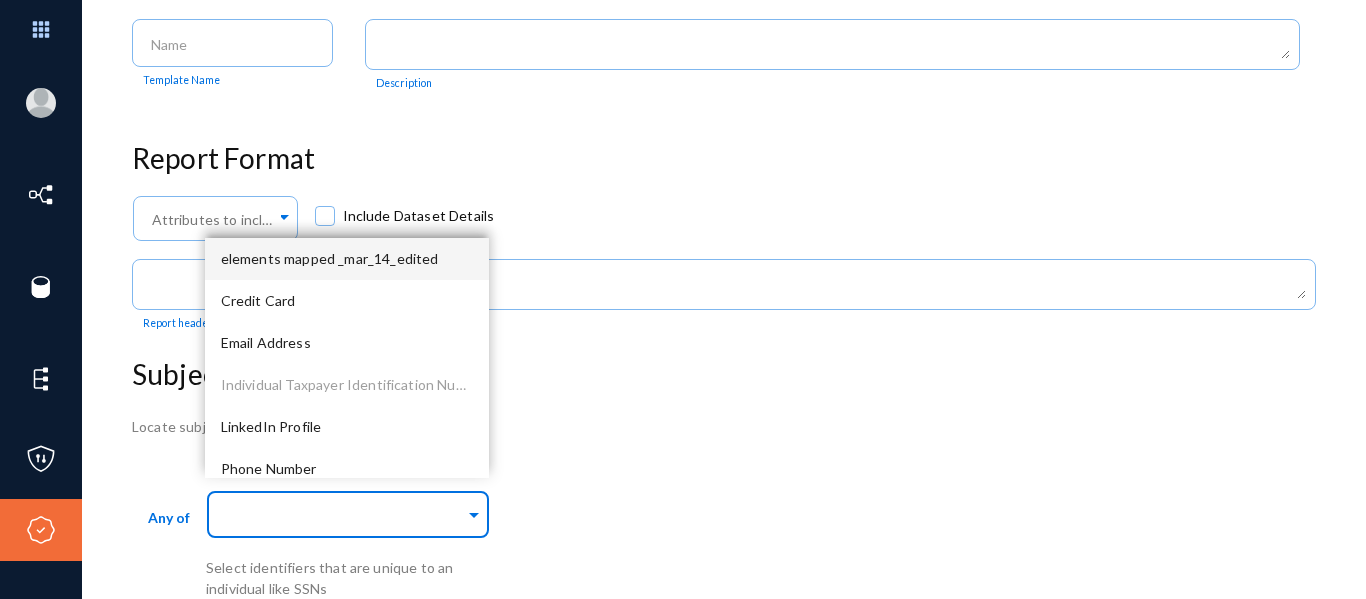 click 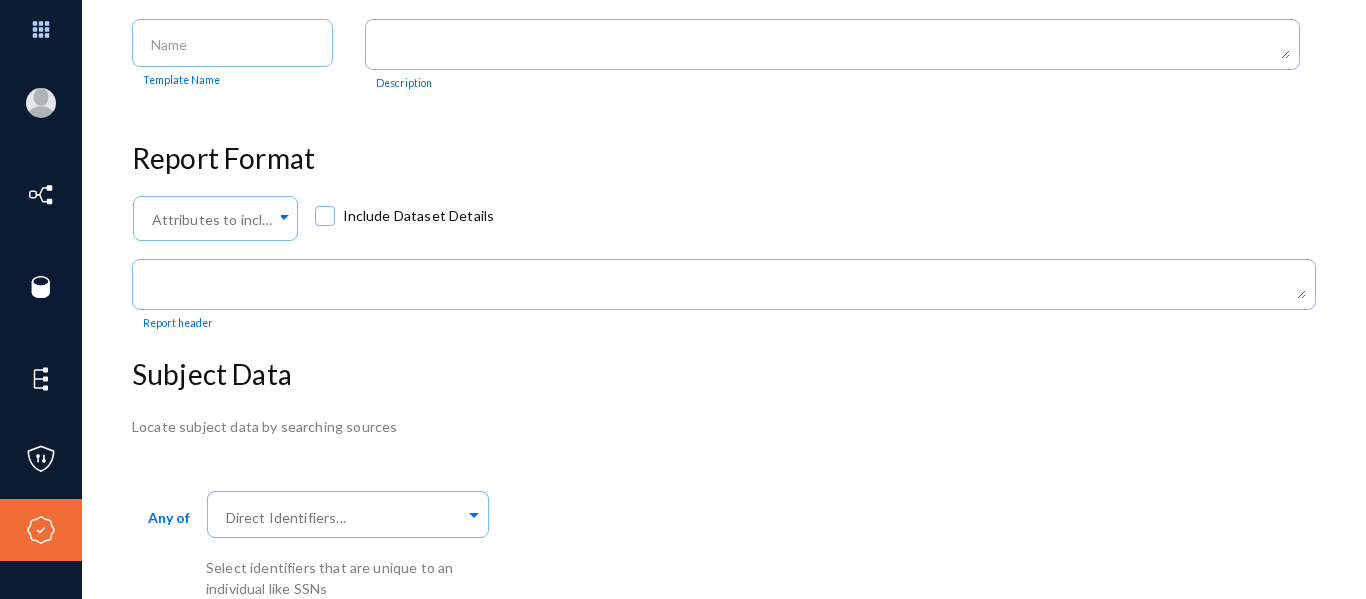 click on "Locate subject data by searching sources" 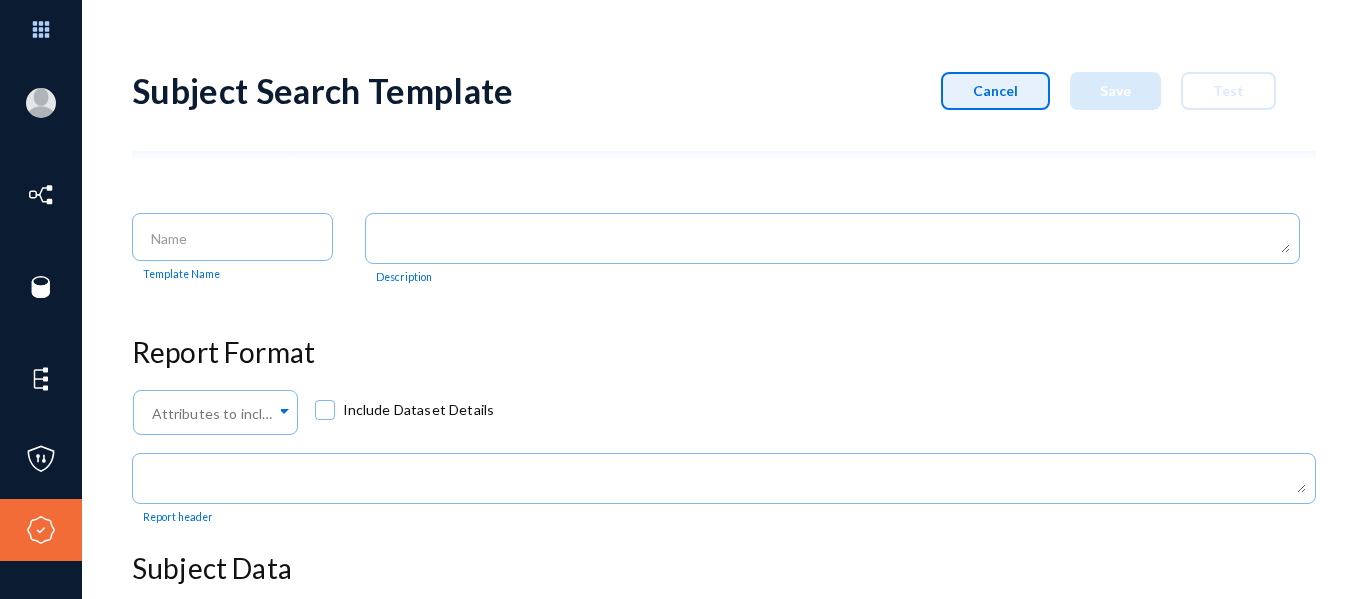click on "Cancel" 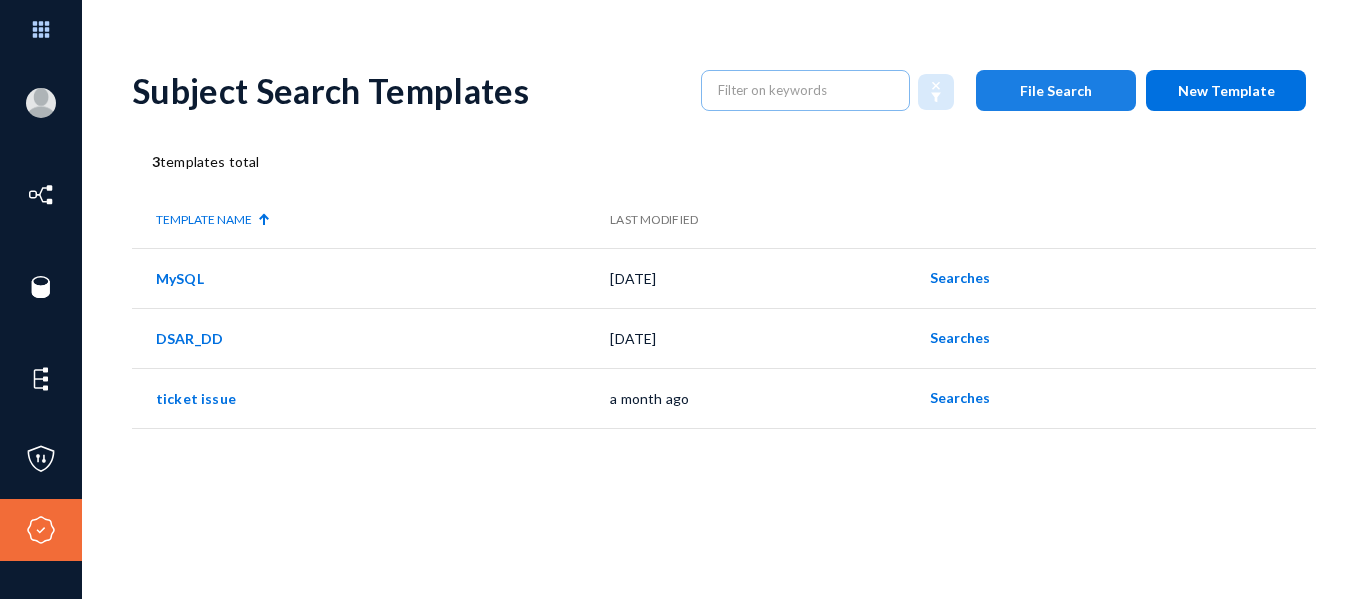 click on "File Search" 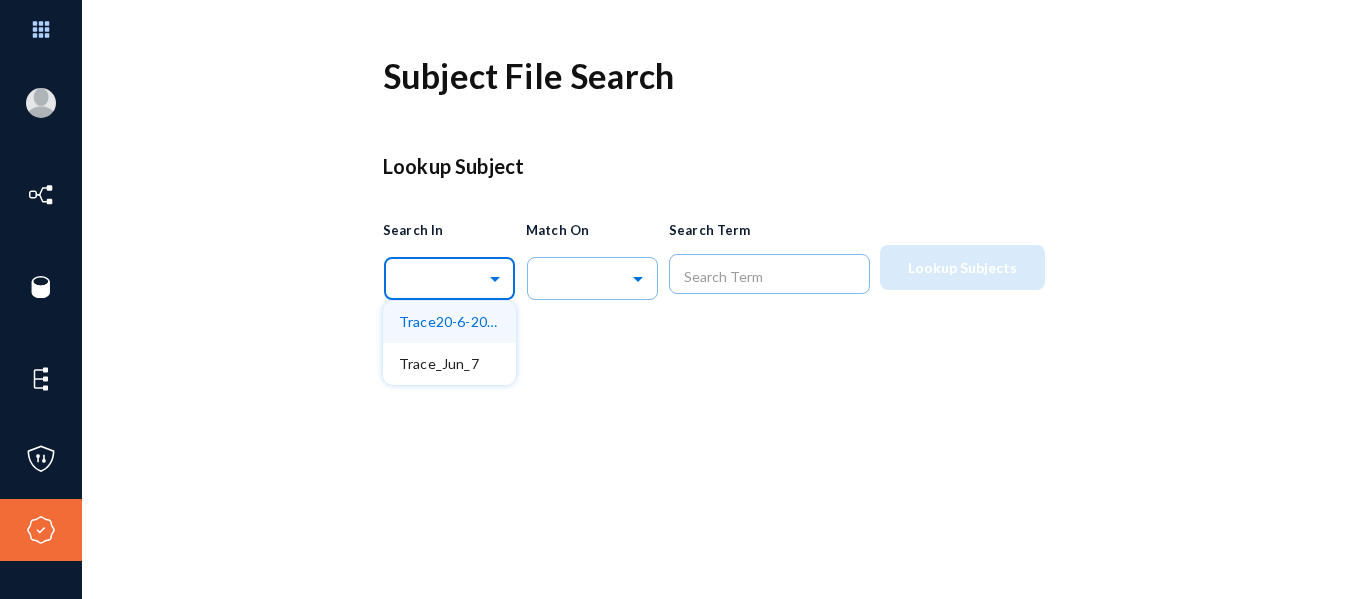 click 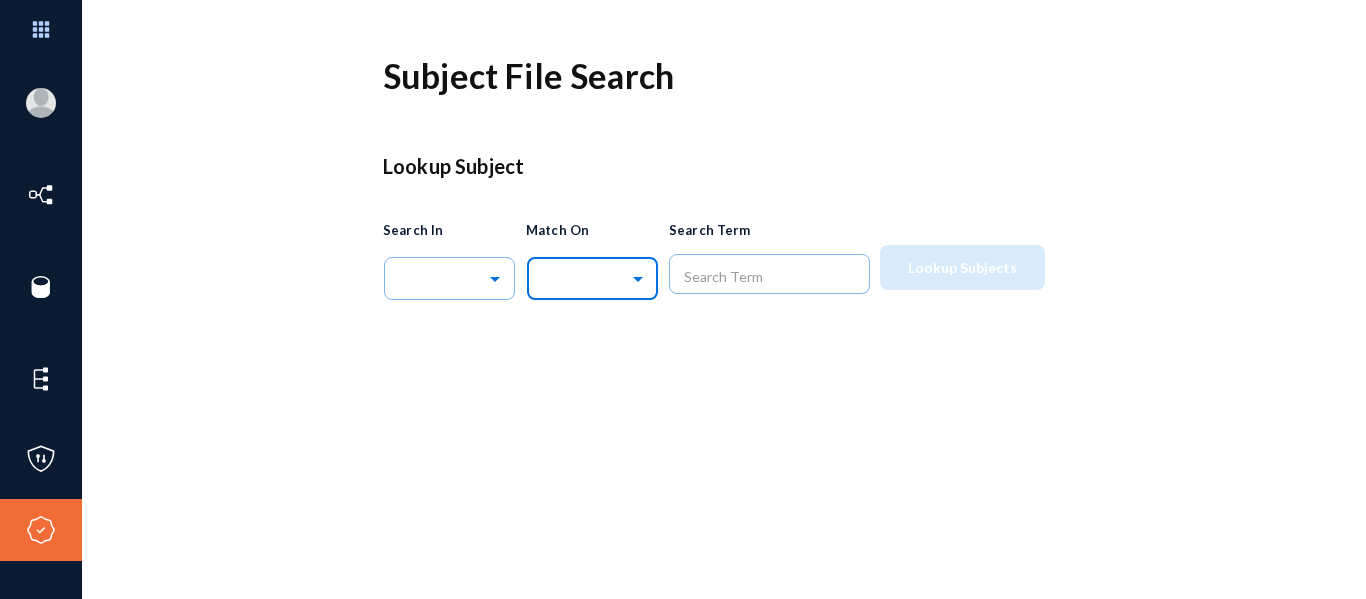 click 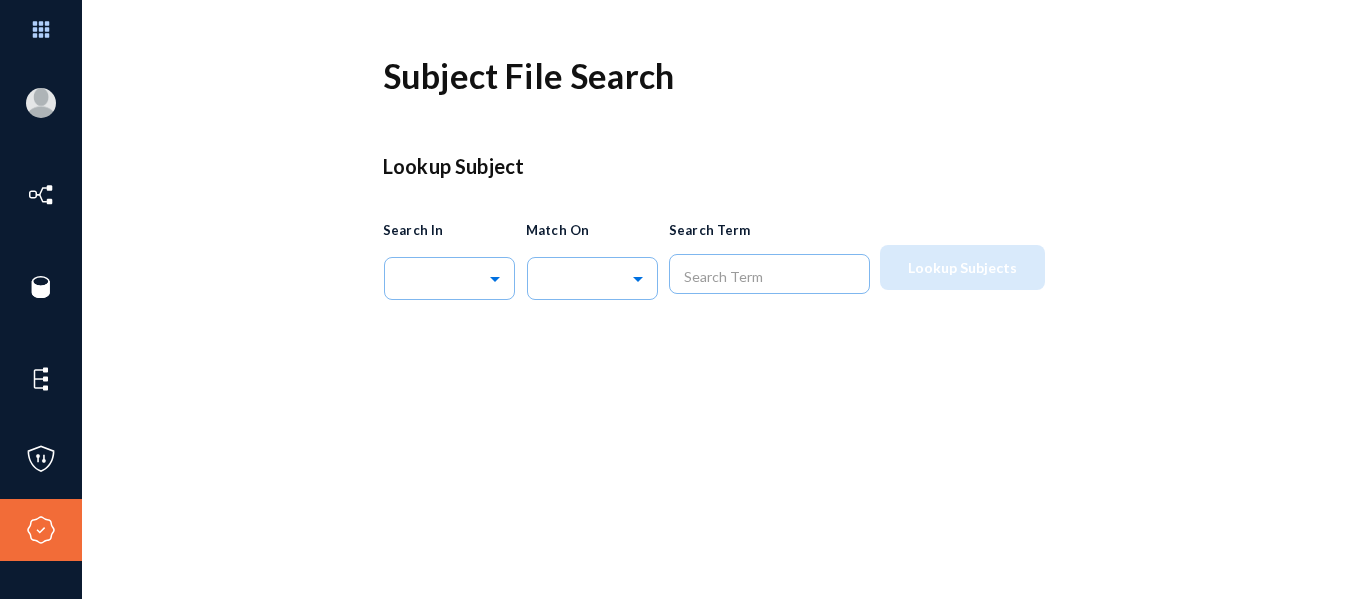 click on "Subject File Search" 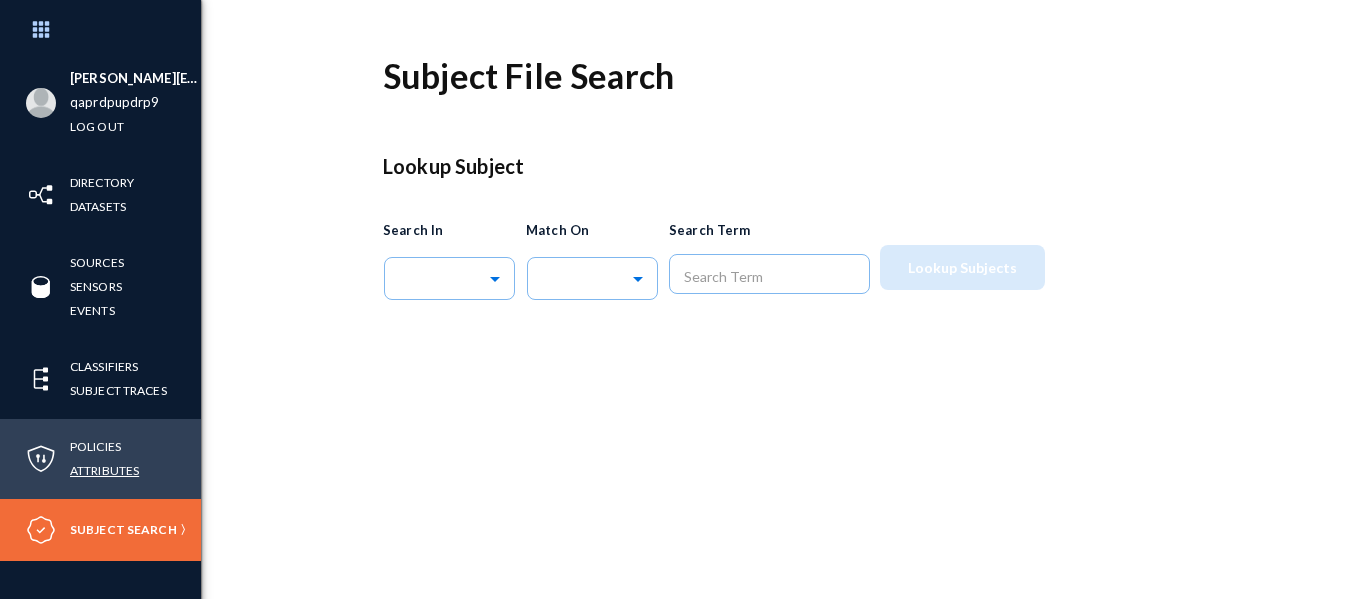 click on "Attributes" at bounding box center [104, 470] 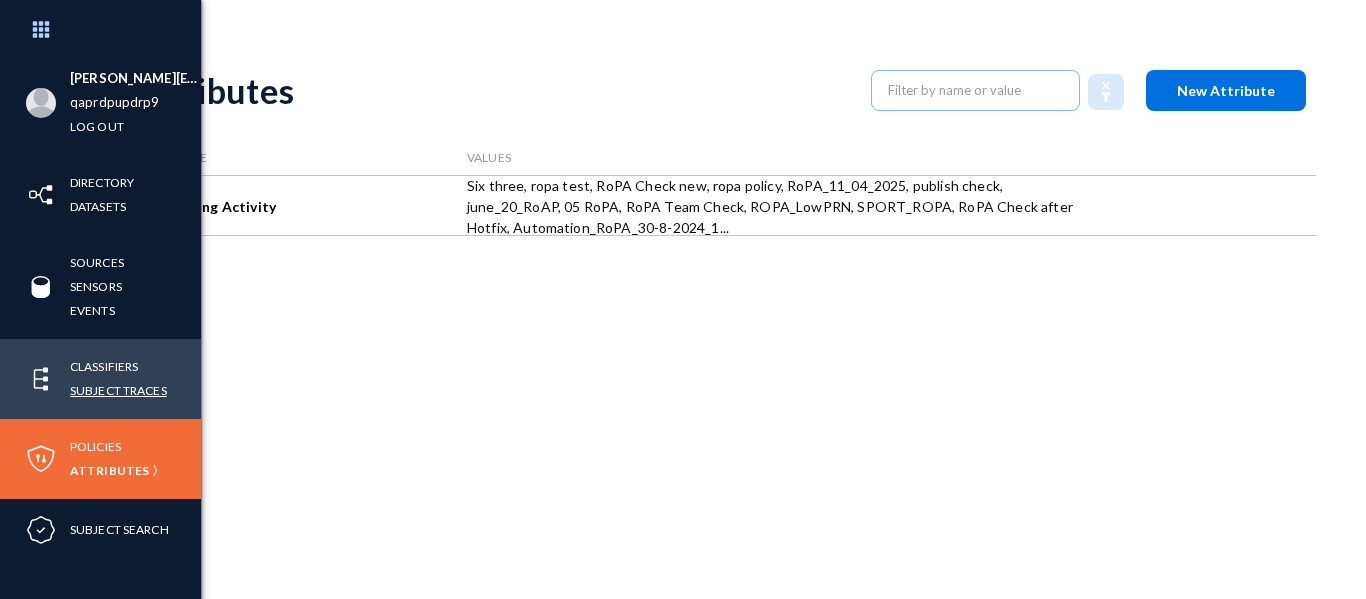 click on "Subject Traces" at bounding box center [118, 390] 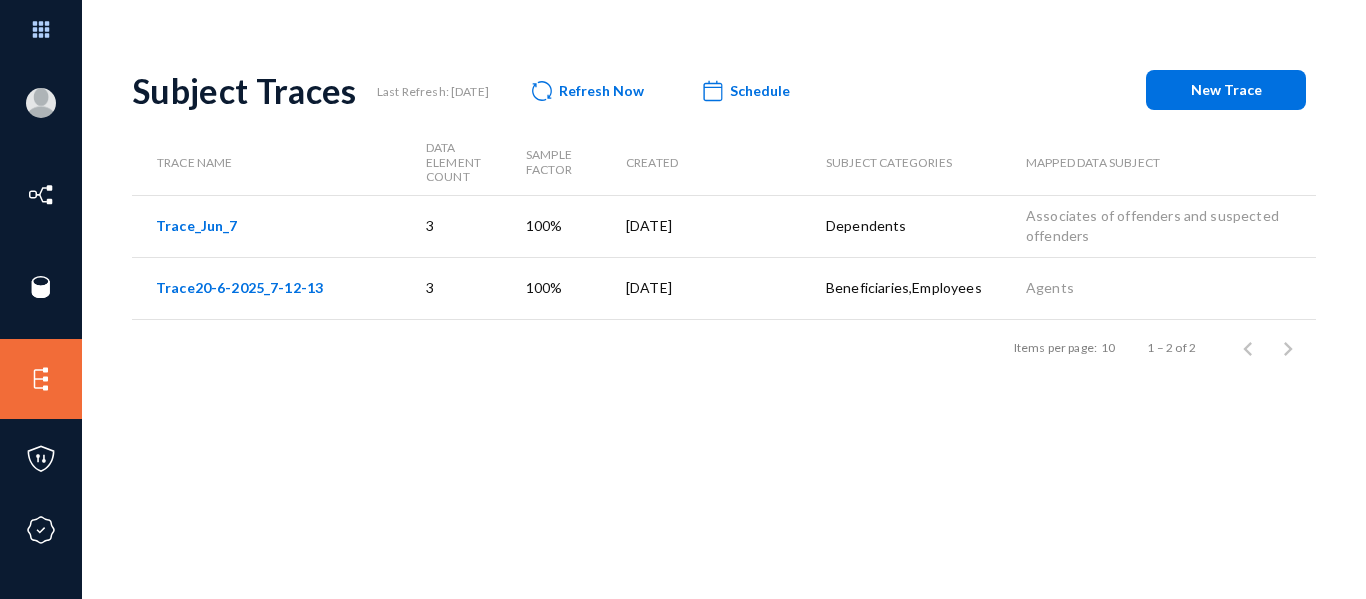 click on "New Trace" 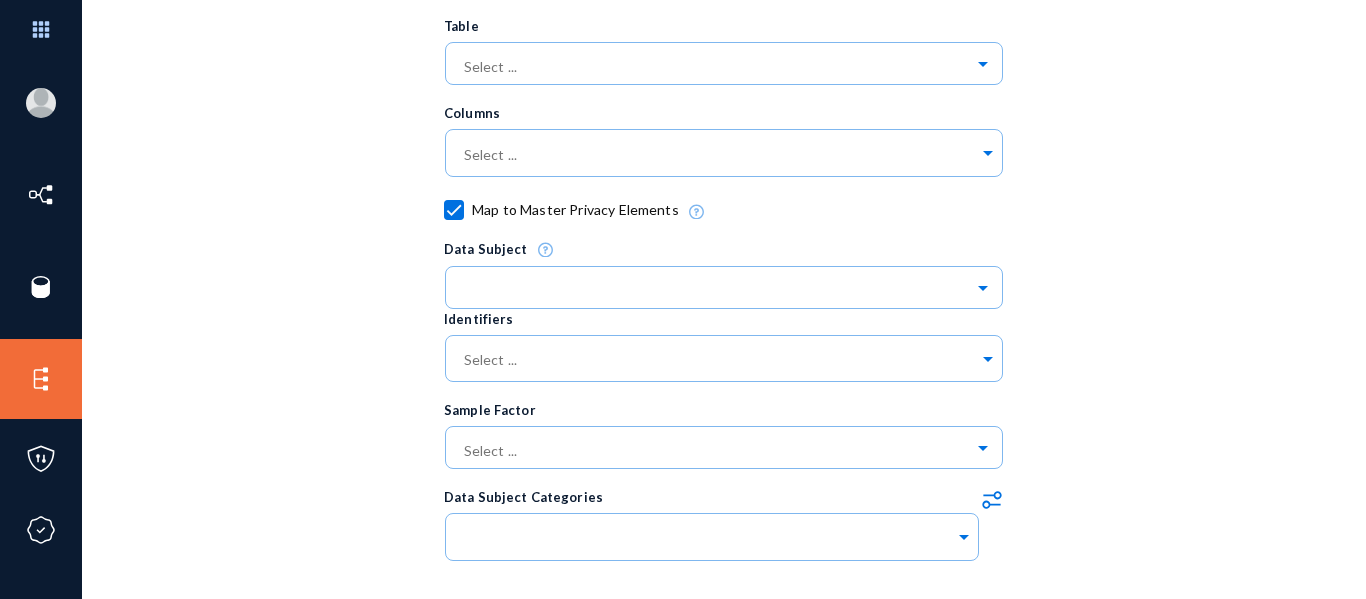 scroll, scrollTop: 590, scrollLeft: 0, axis: vertical 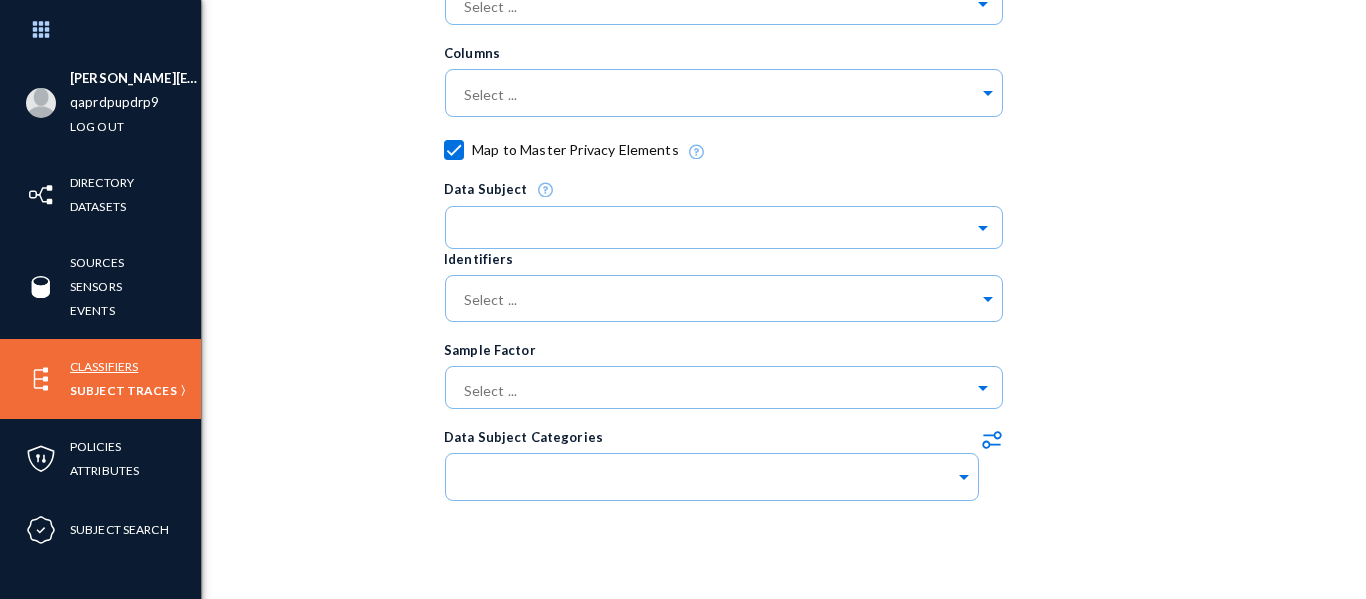 click on "Classifiers" at bounding box center (104, 366) 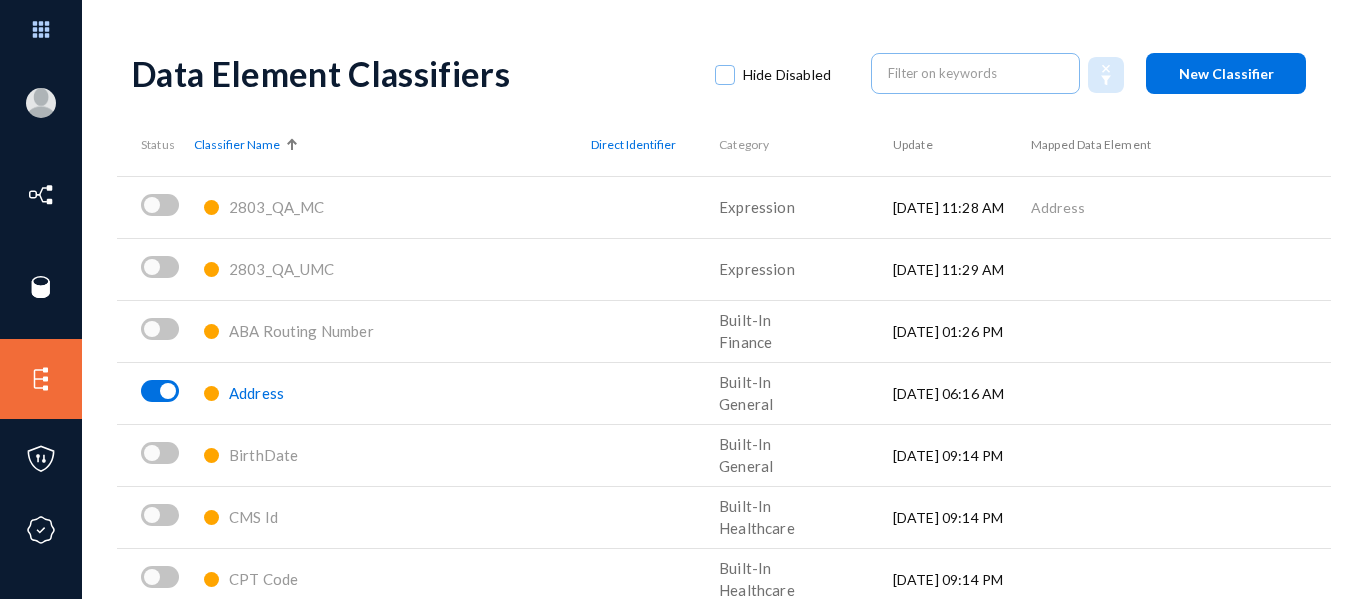 scroll, scrollTop: 0, scrollLeft: 0, axis: both 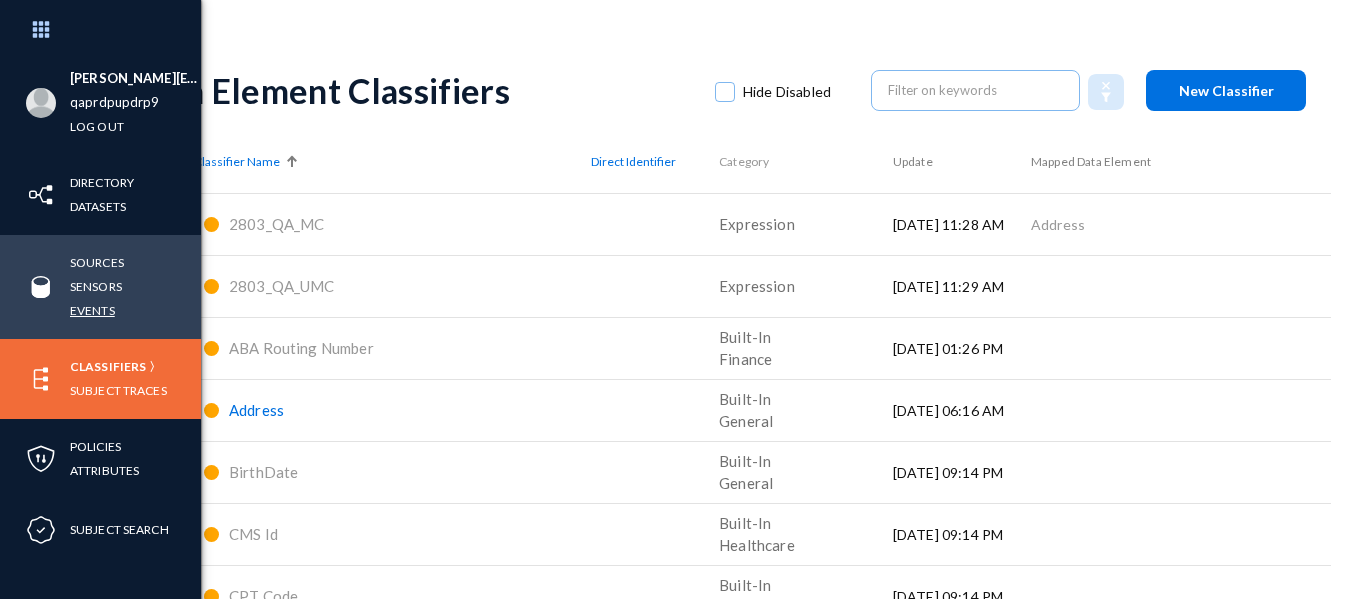 click on "Events" at bounding box center [92, 310] 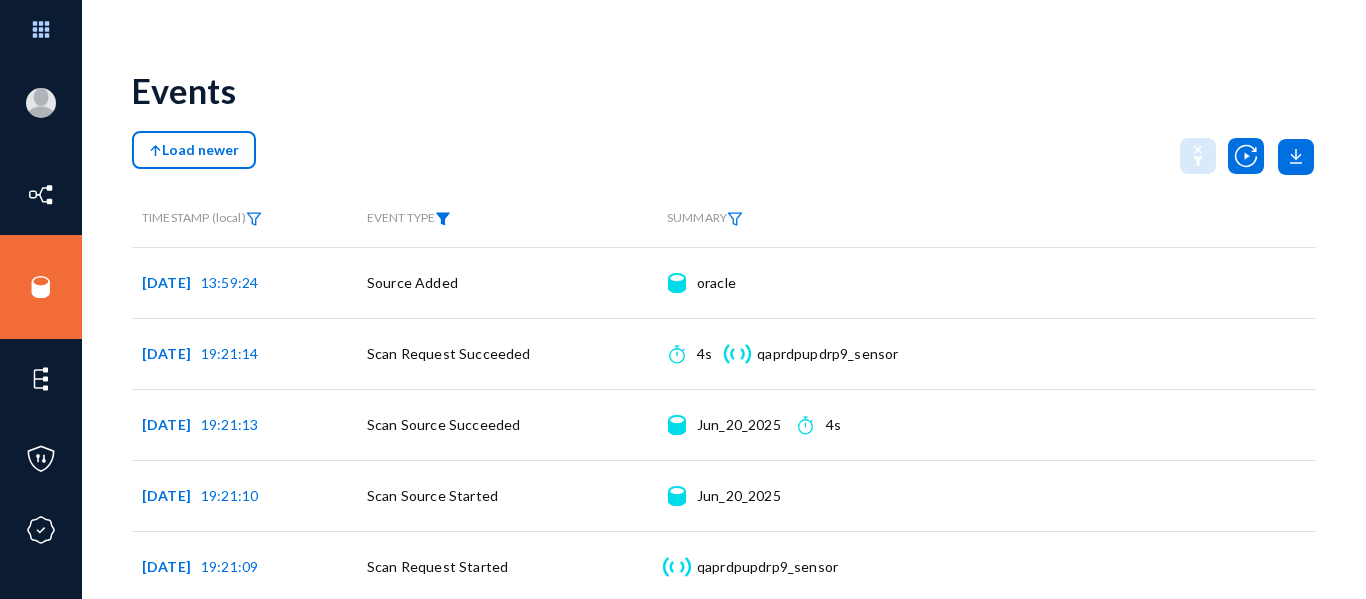 click 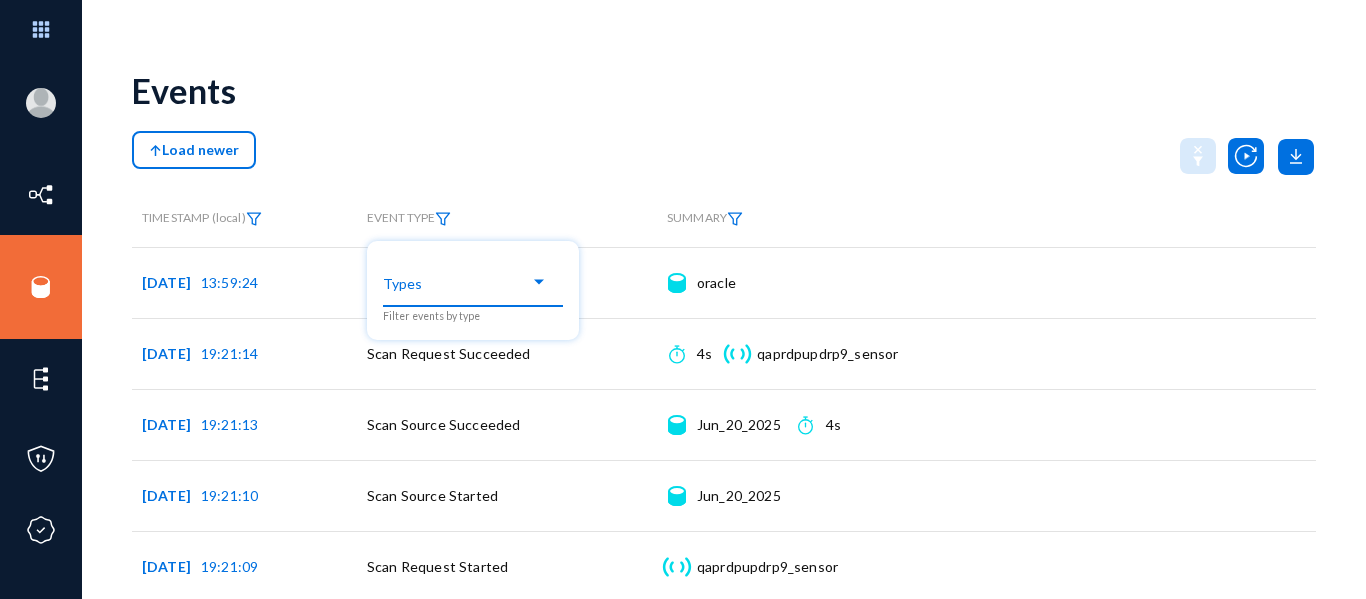 click at bounding box center (473, 288) 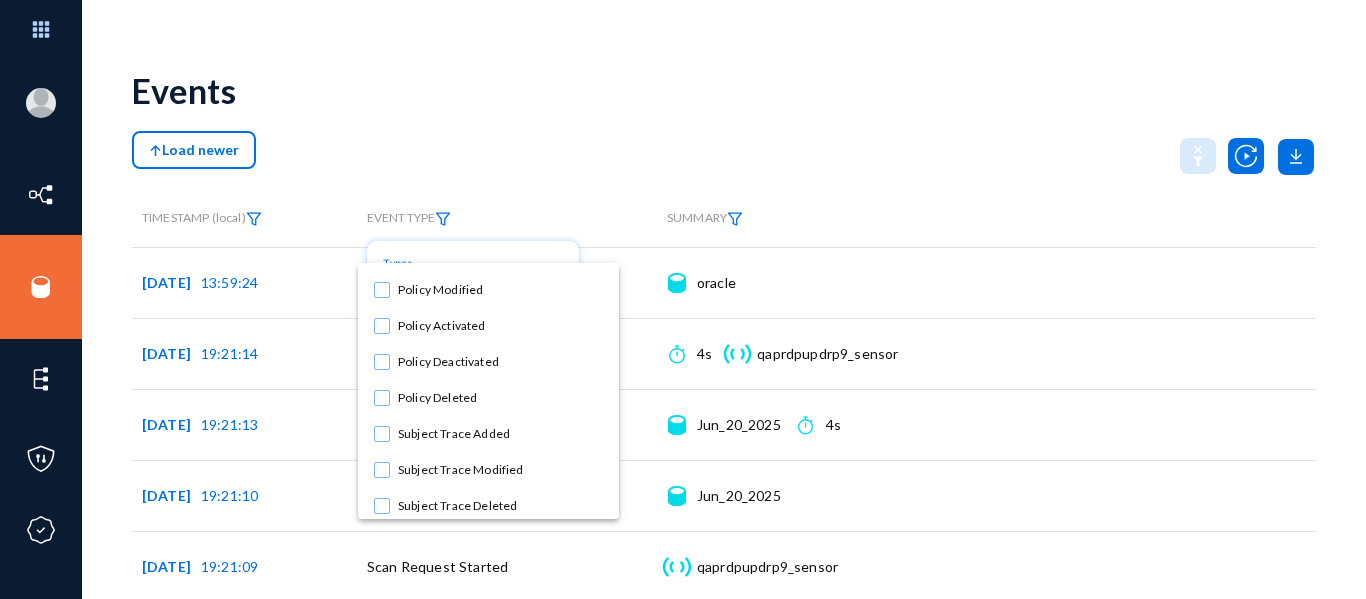 scroll, scrollTop: 1292, scrollLeft: 0, axis: vertical 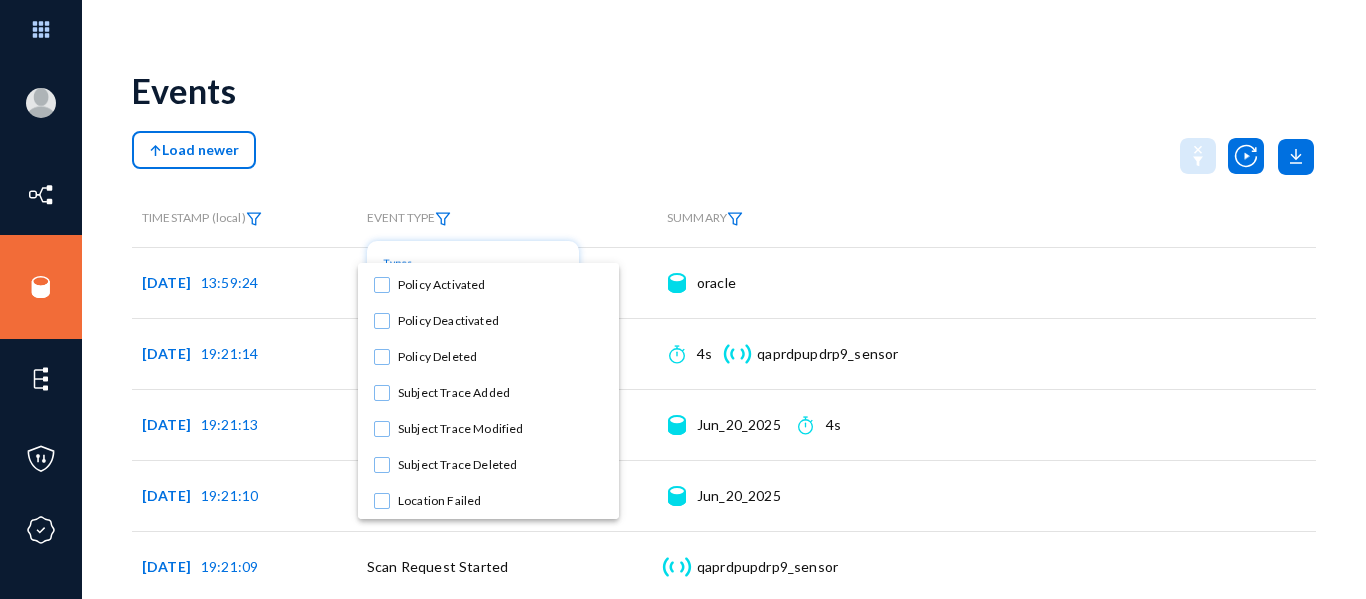 click at bounding box center (683, 299) 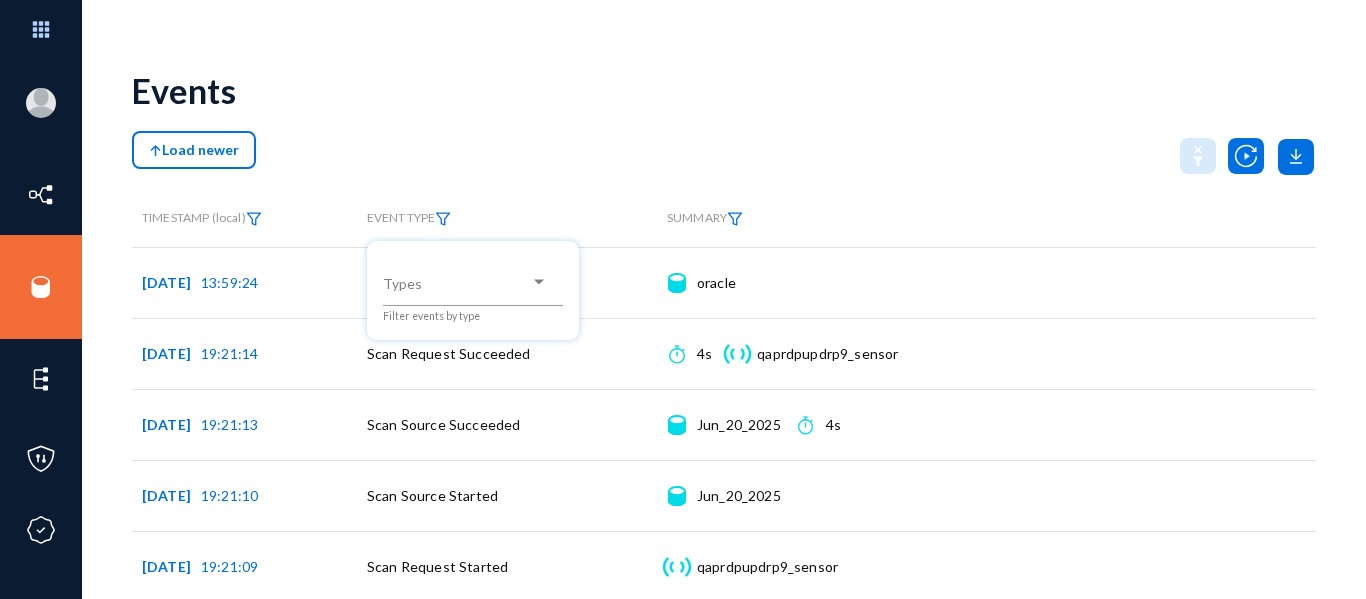click at bounding box center [683, 299] 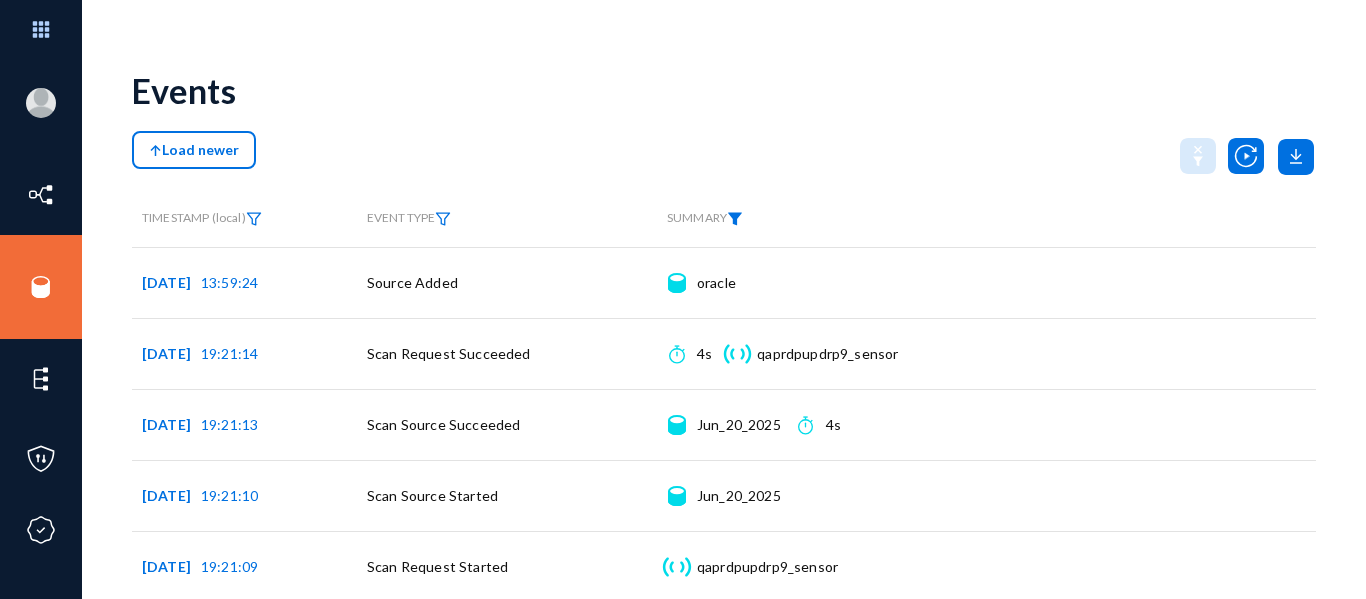 click 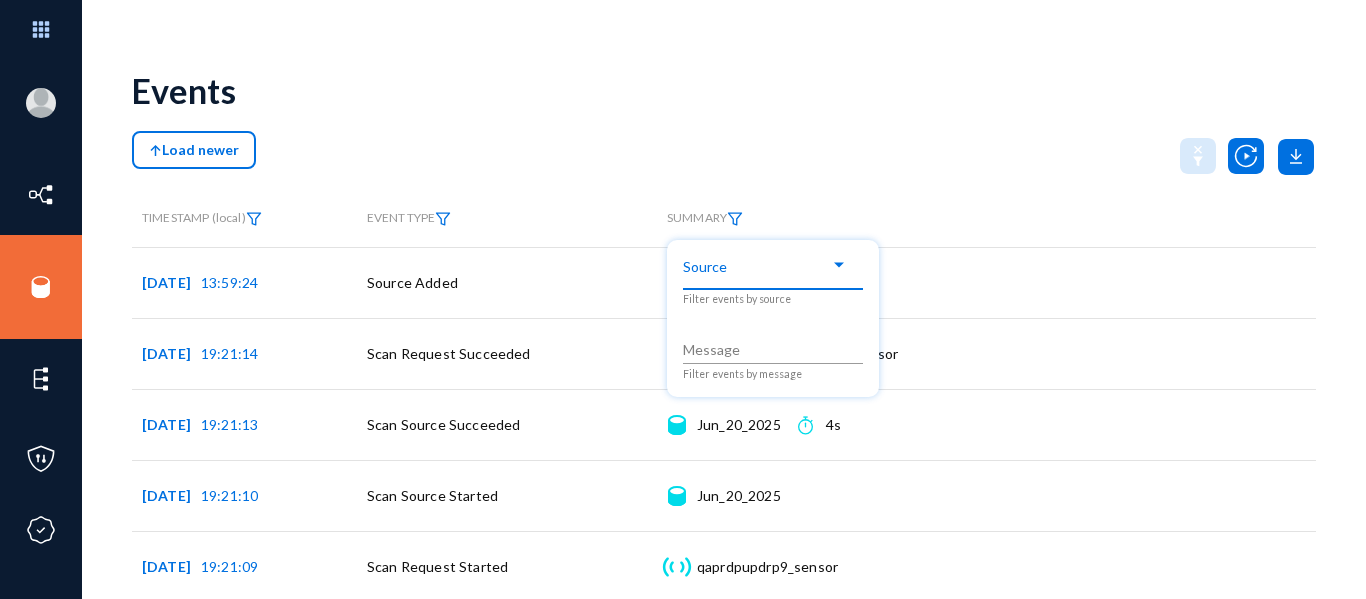 click at bounding box center [764, 265] 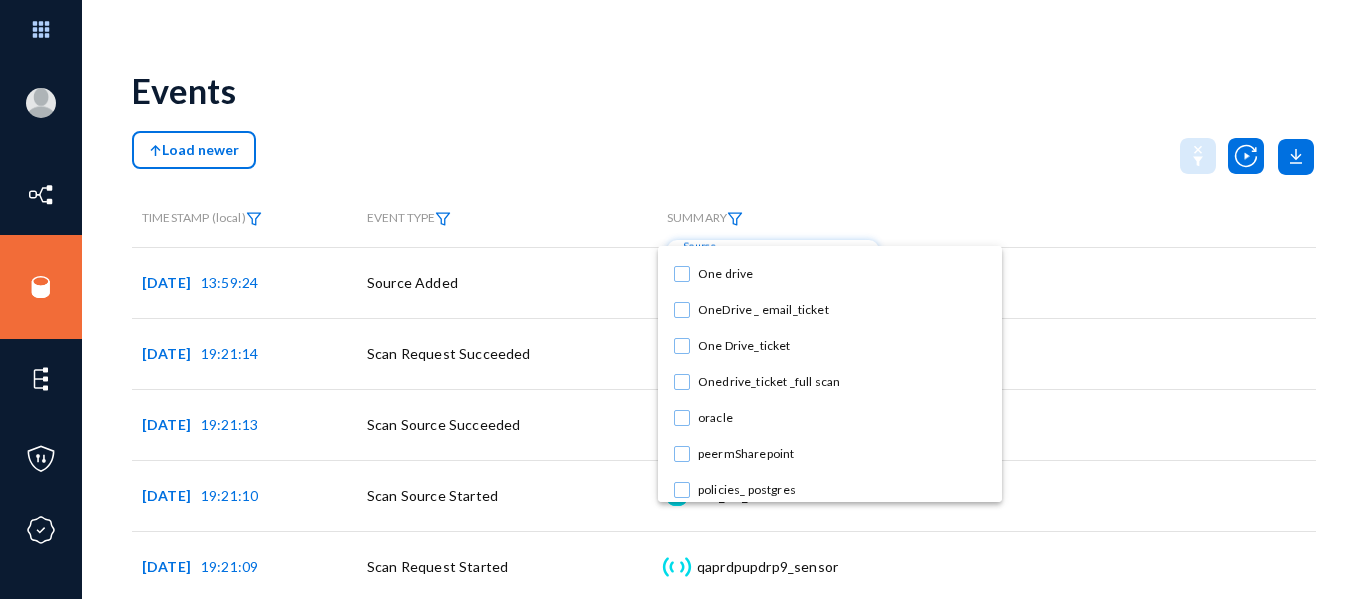 scroll, scrollTop: 1358, scrollLeft: 0, axis: vertical 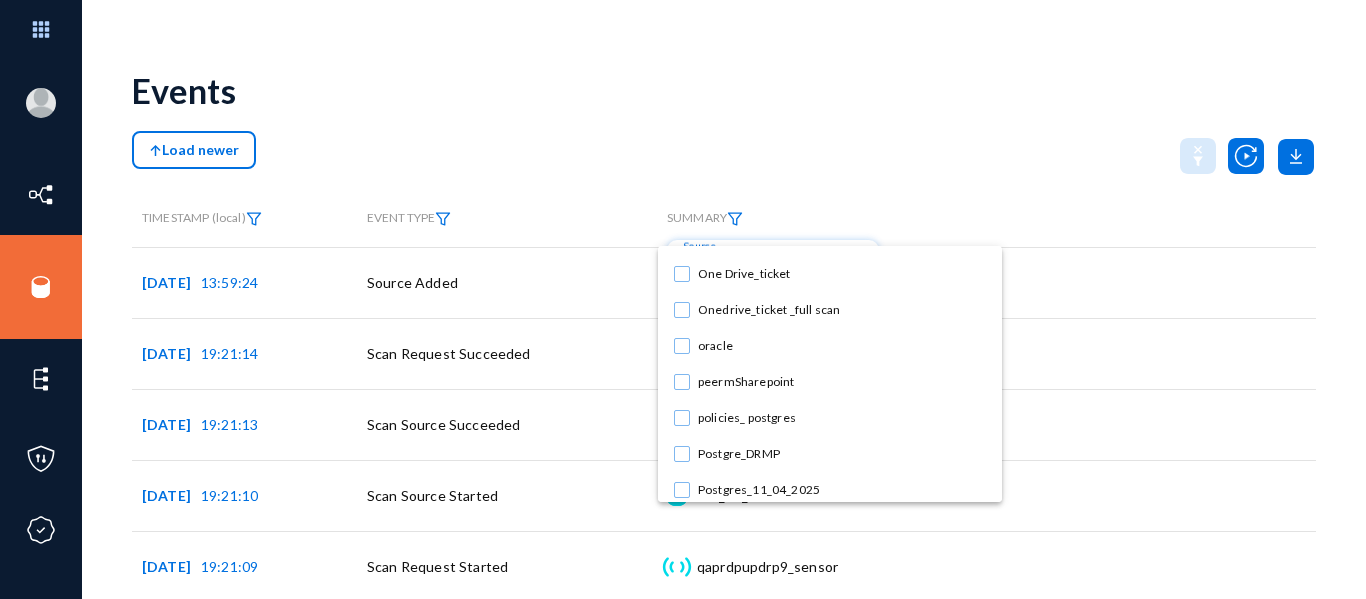 click at bounding box center (683, 299) 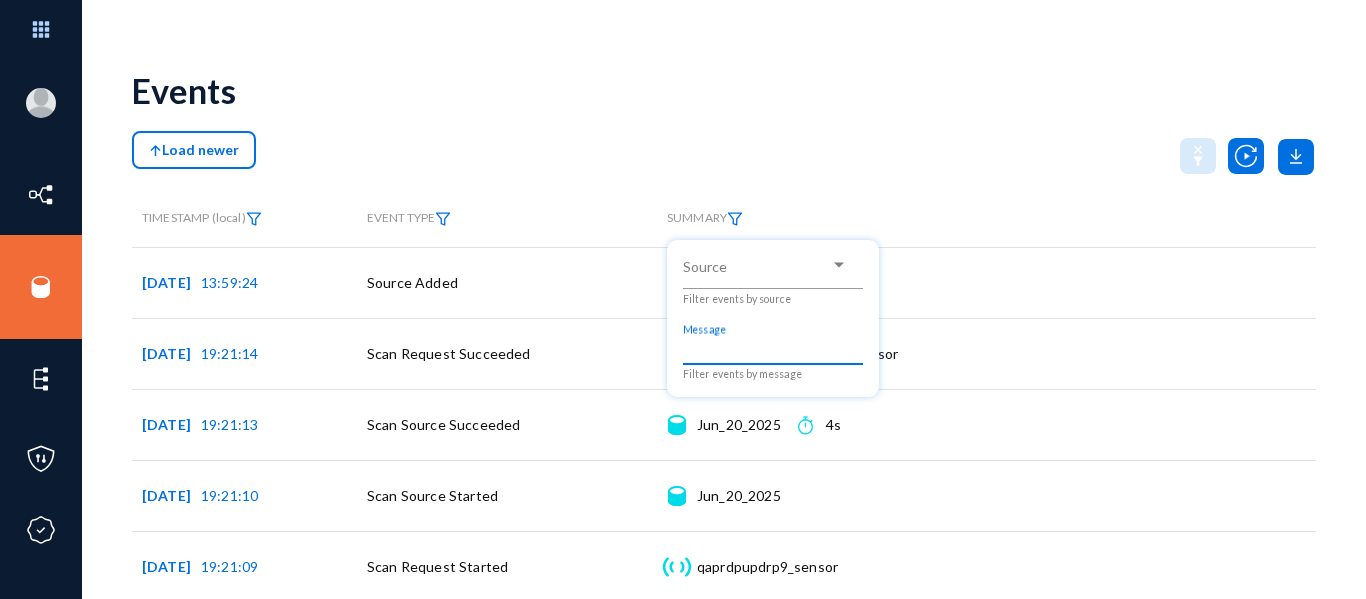 click on "Message" at bounding box center (773, 350) 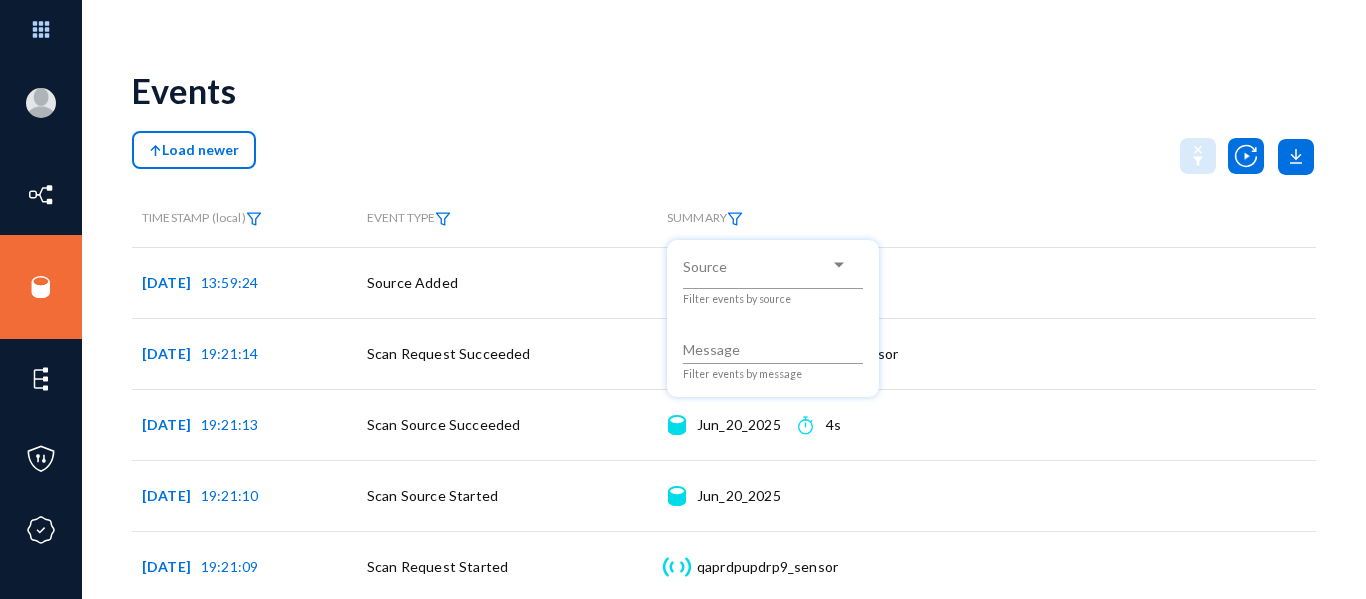 click at bounding box center (683, 299) 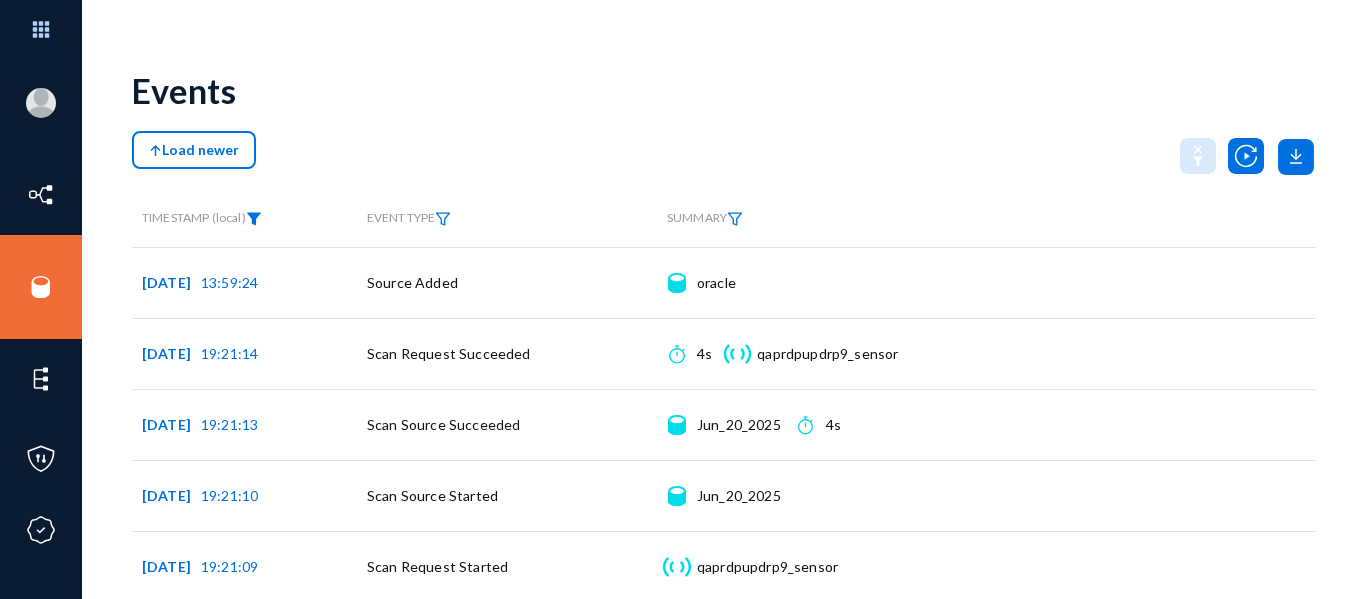 click 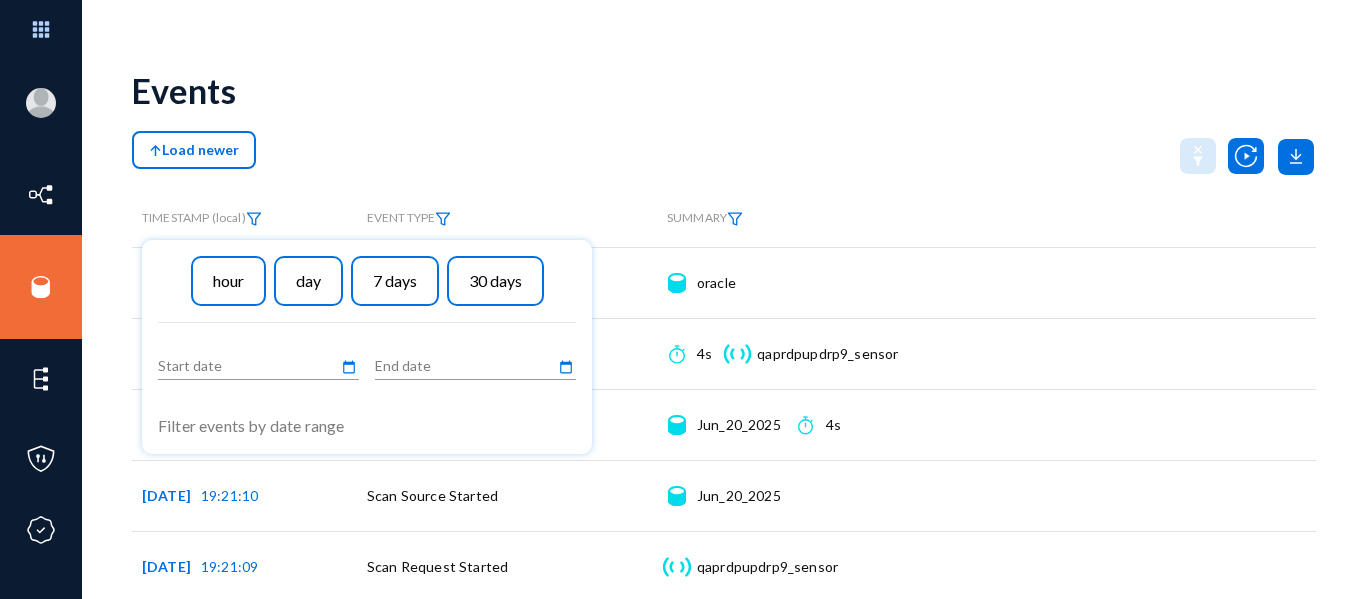 click at bounding box center (683, 299) 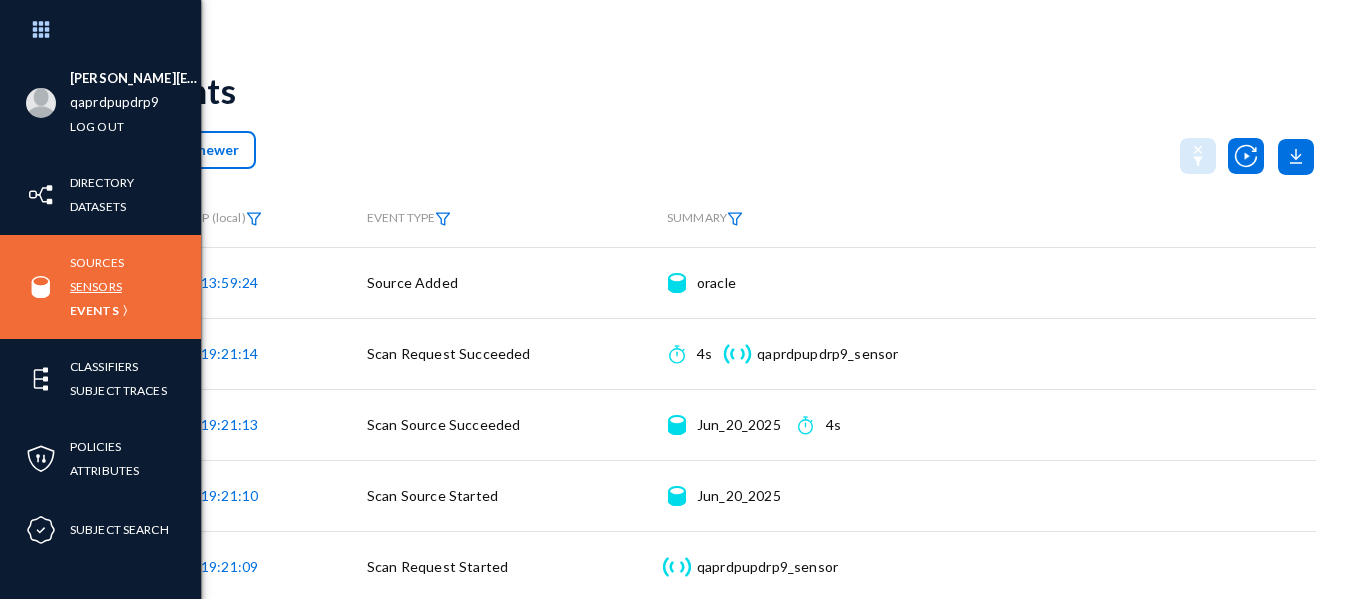 click on "Sensors" at bounding box center (96, 286) 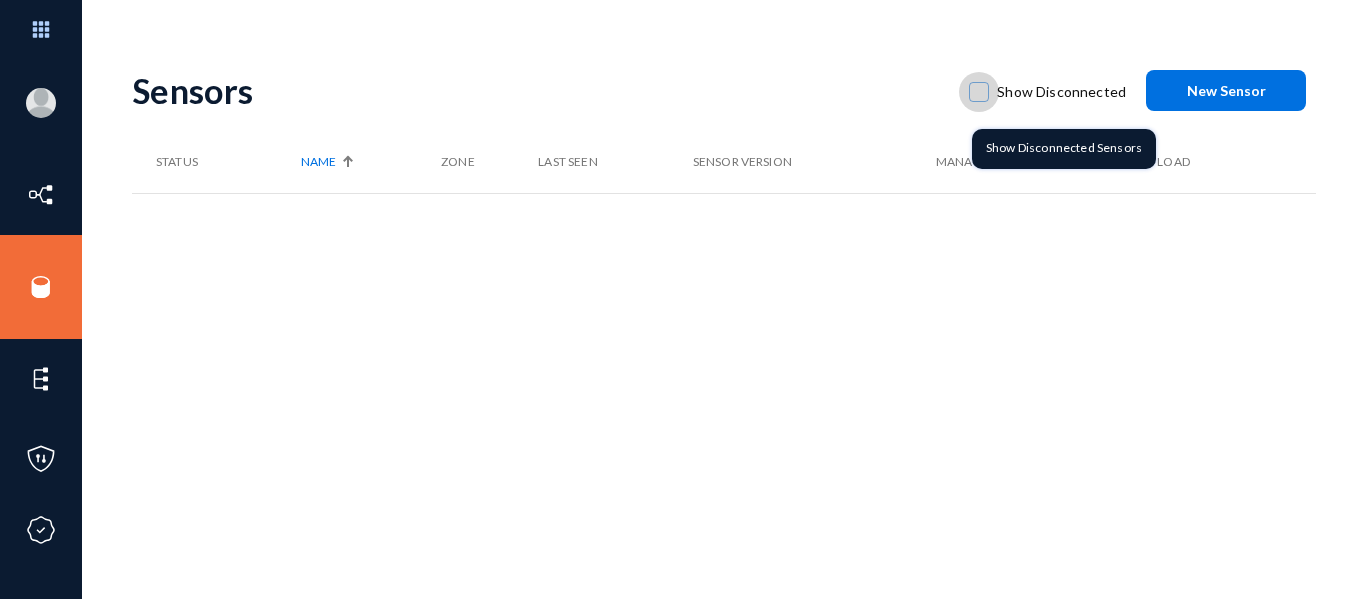click at bounding box center (979, 92) 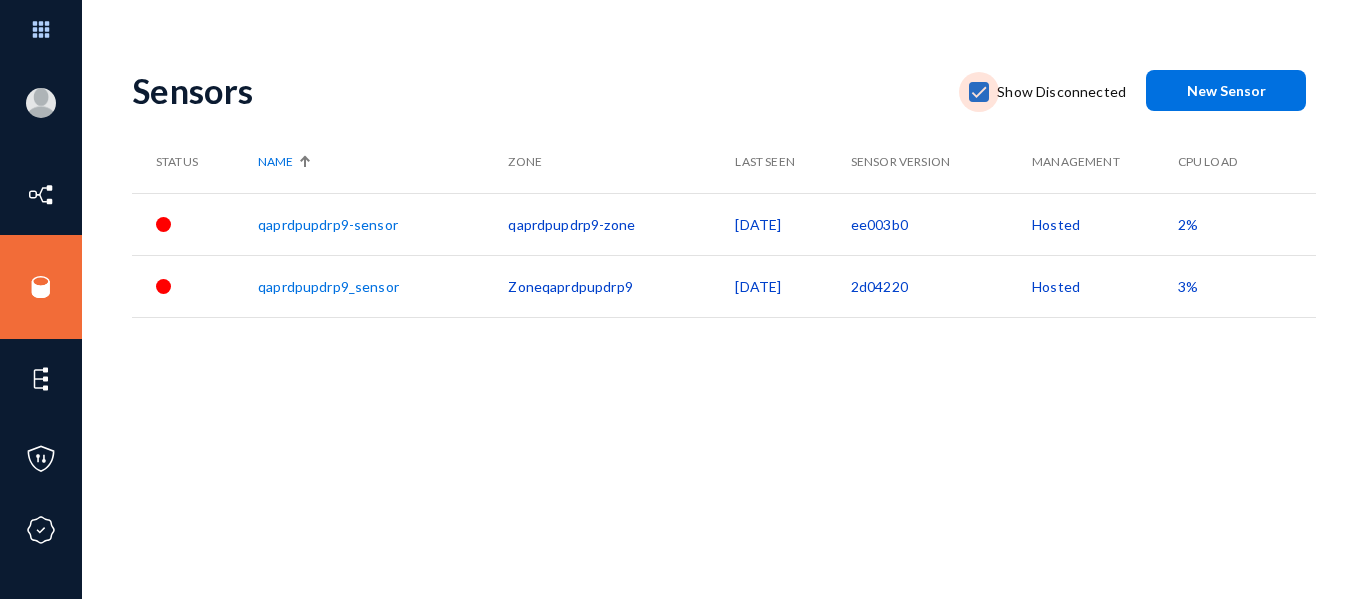click at bounding box center (979, 92) 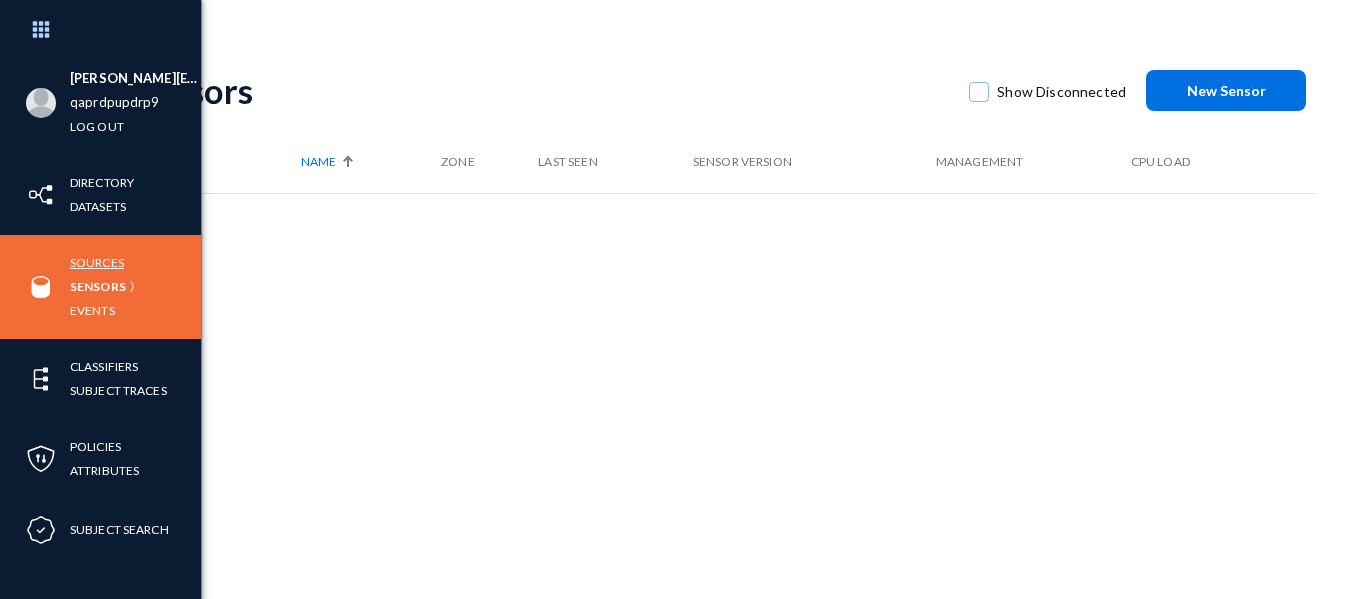 click on "Sources" at bounding box center [97, 262] 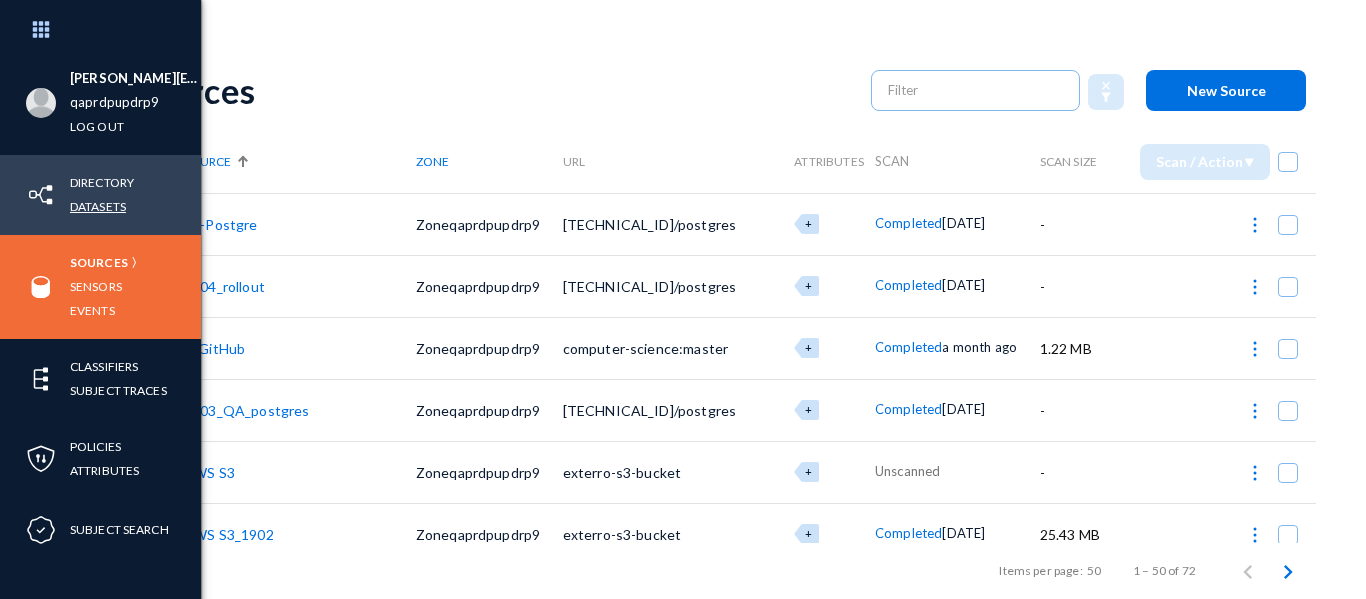 click on "Datasets" at bounding box center [98, 206] 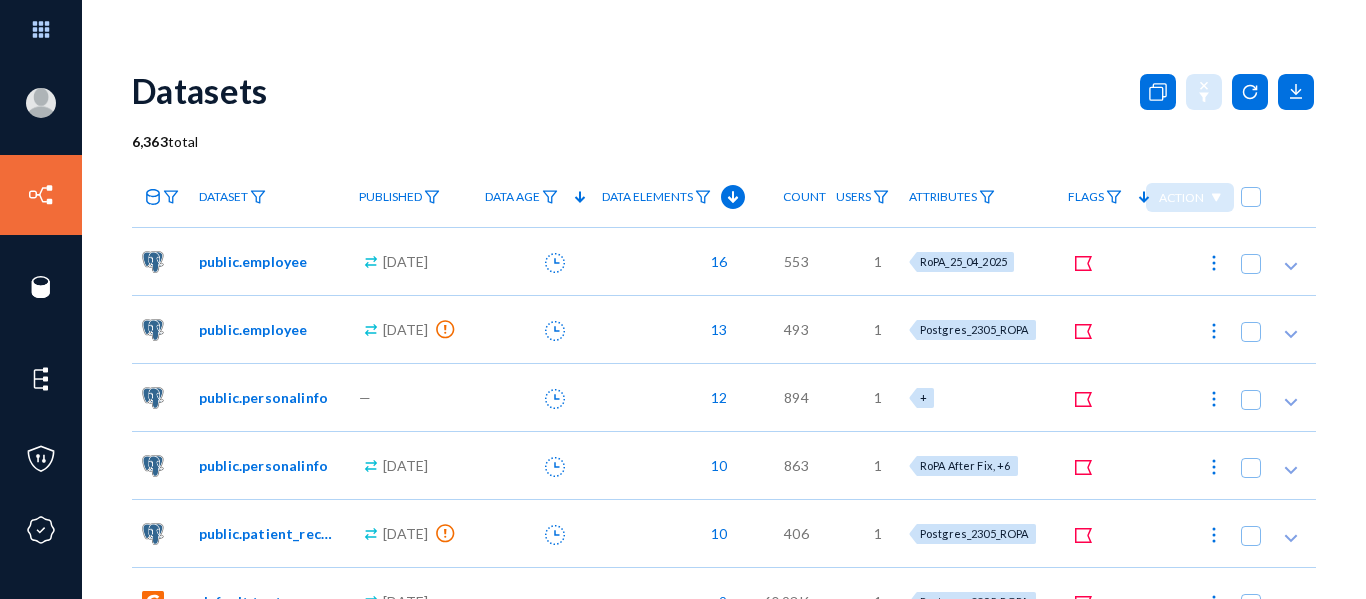 click on "Action" 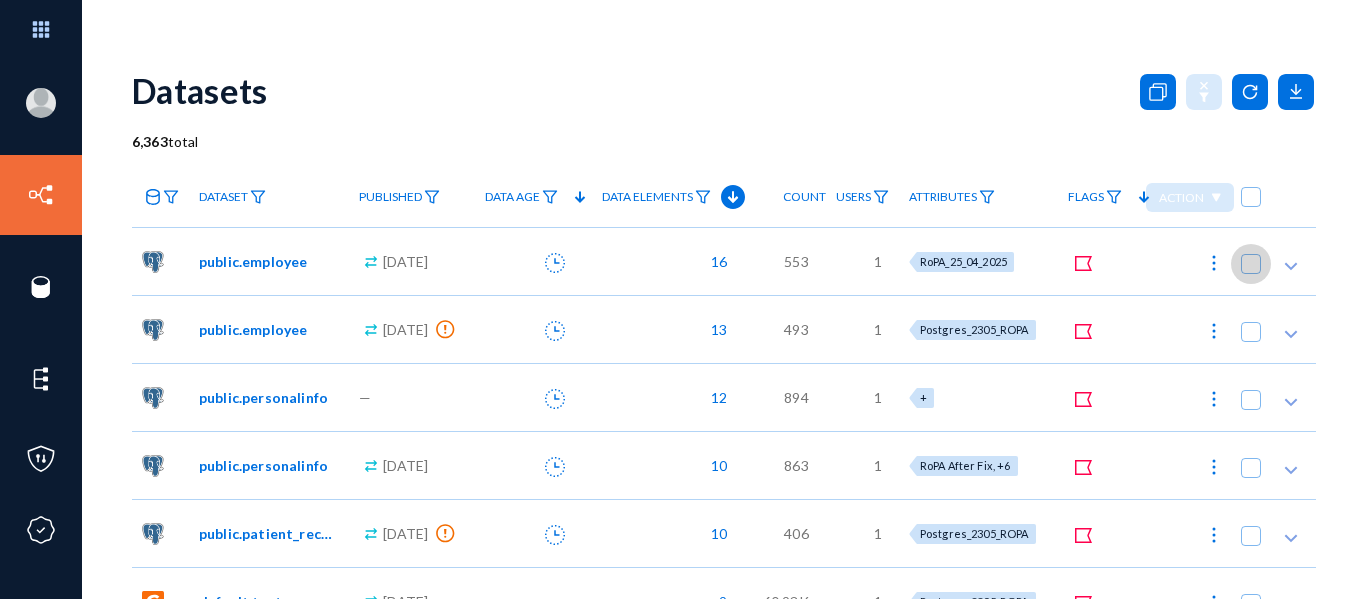 click at bounding box center (1251, 264) 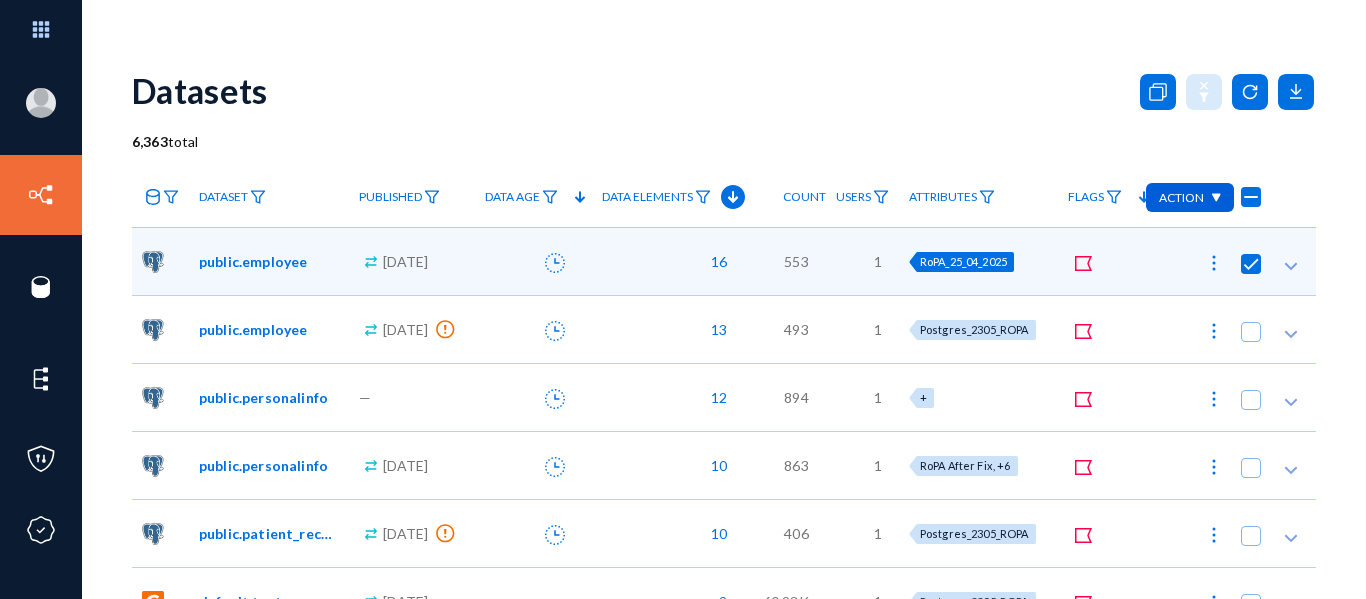 click on "Action" 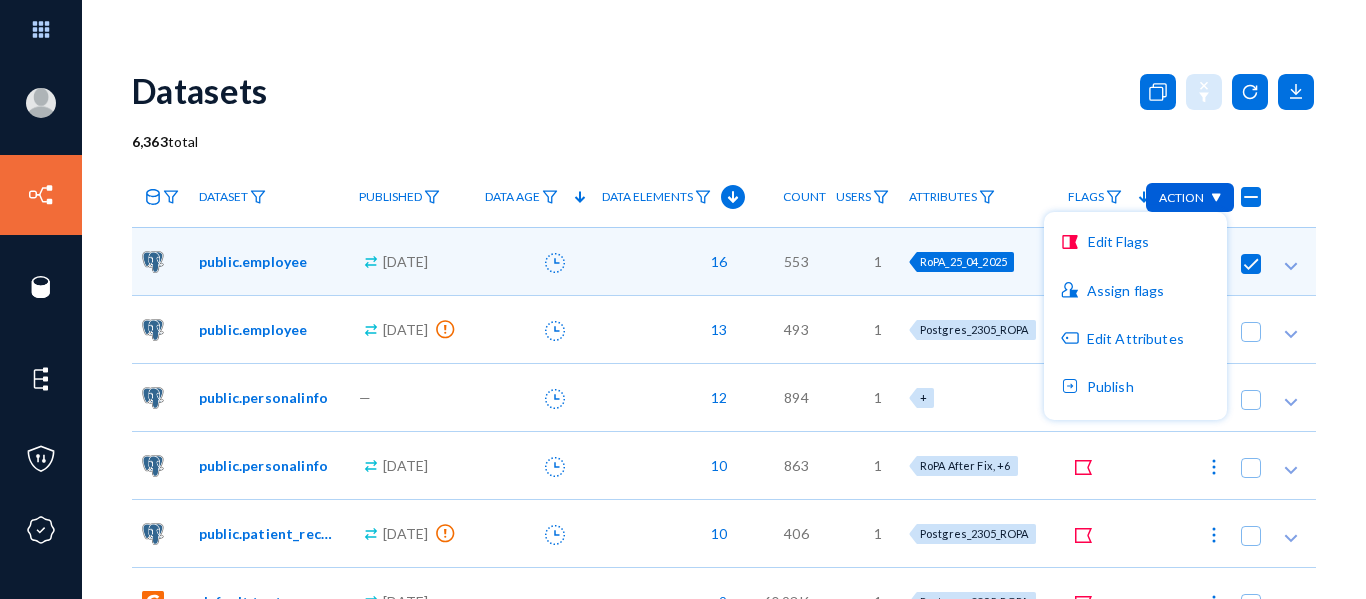click at bounding box center (683, 299) 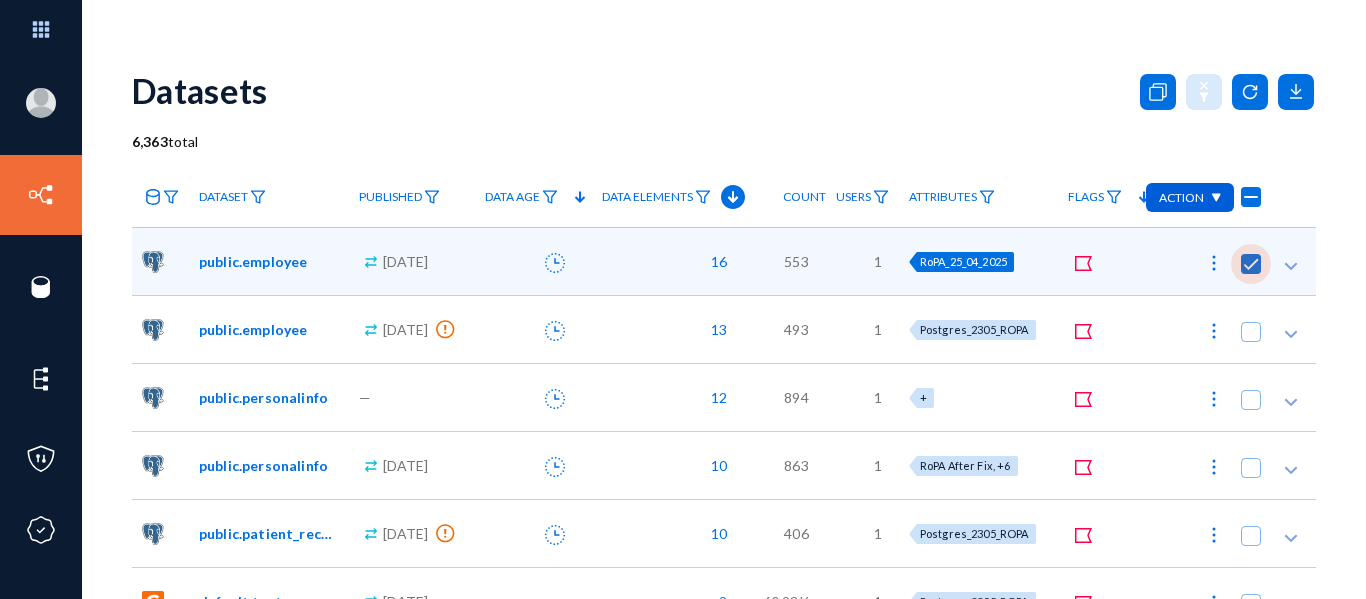 click at bounding box center [1251, 264] 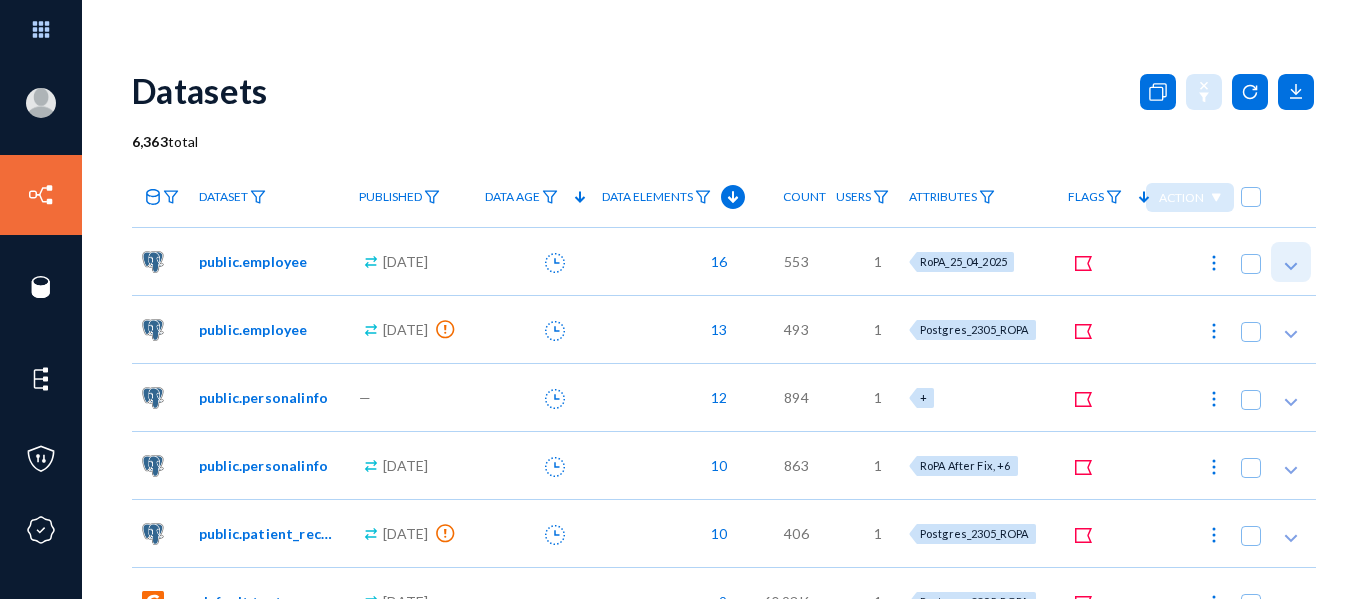 click 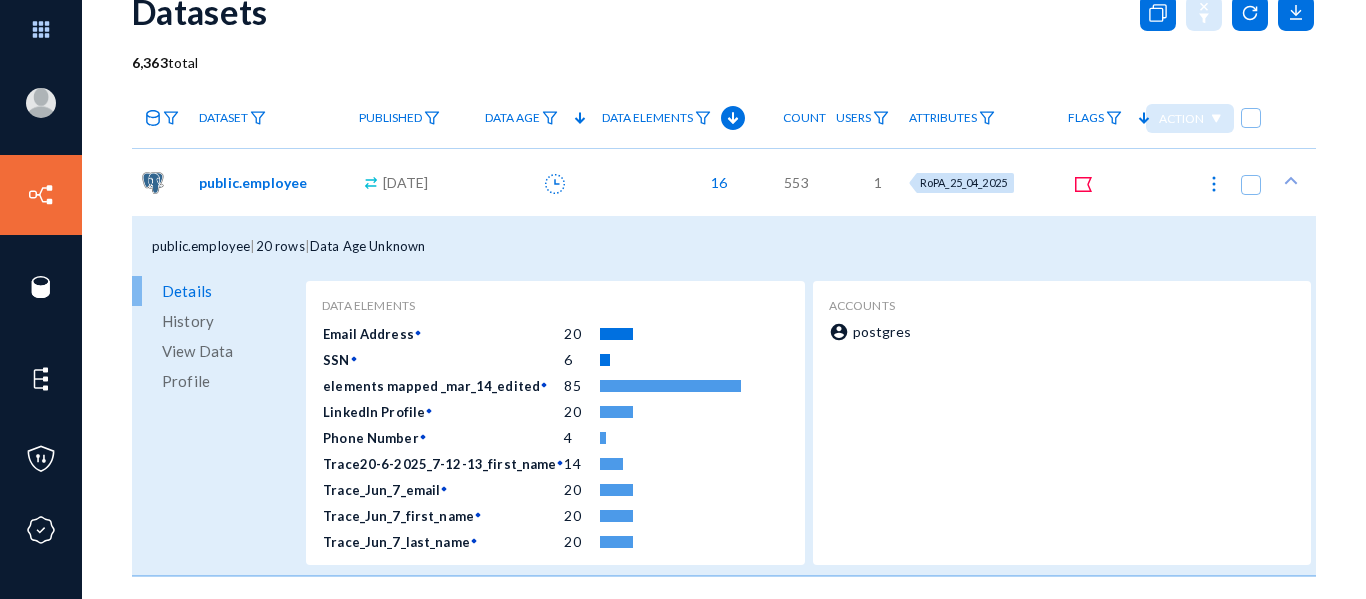 scroll, scrollTop: 80, scrollLeft: 0, axis: vertical 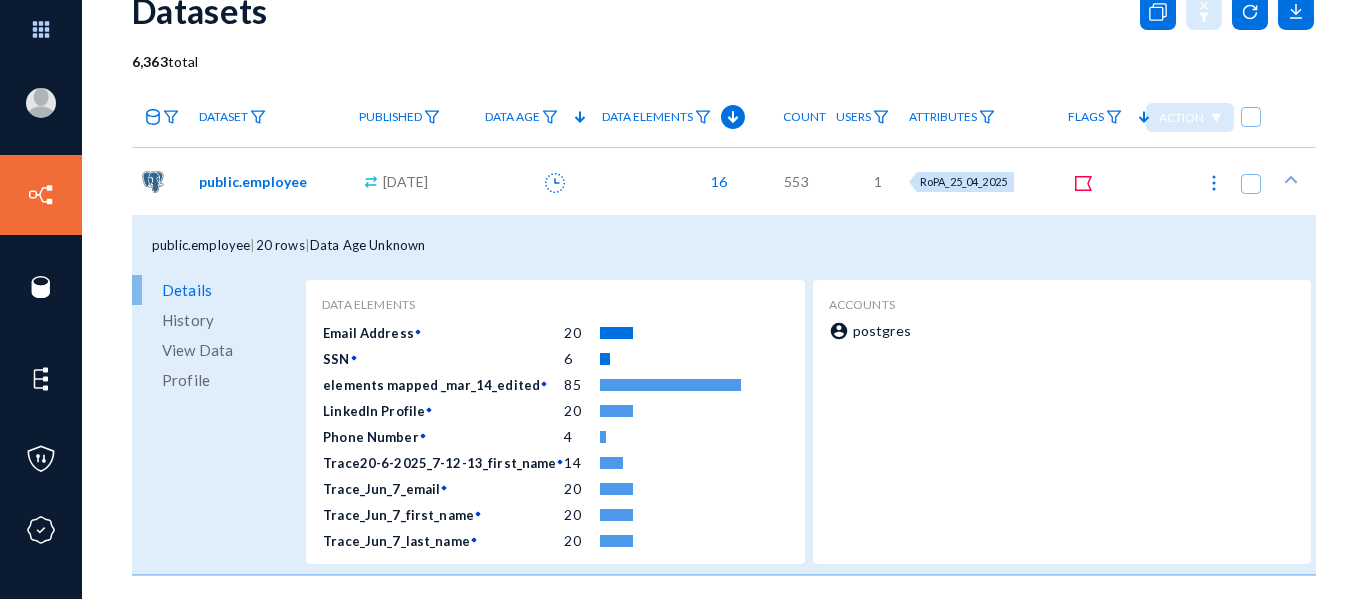 click on "Profile" 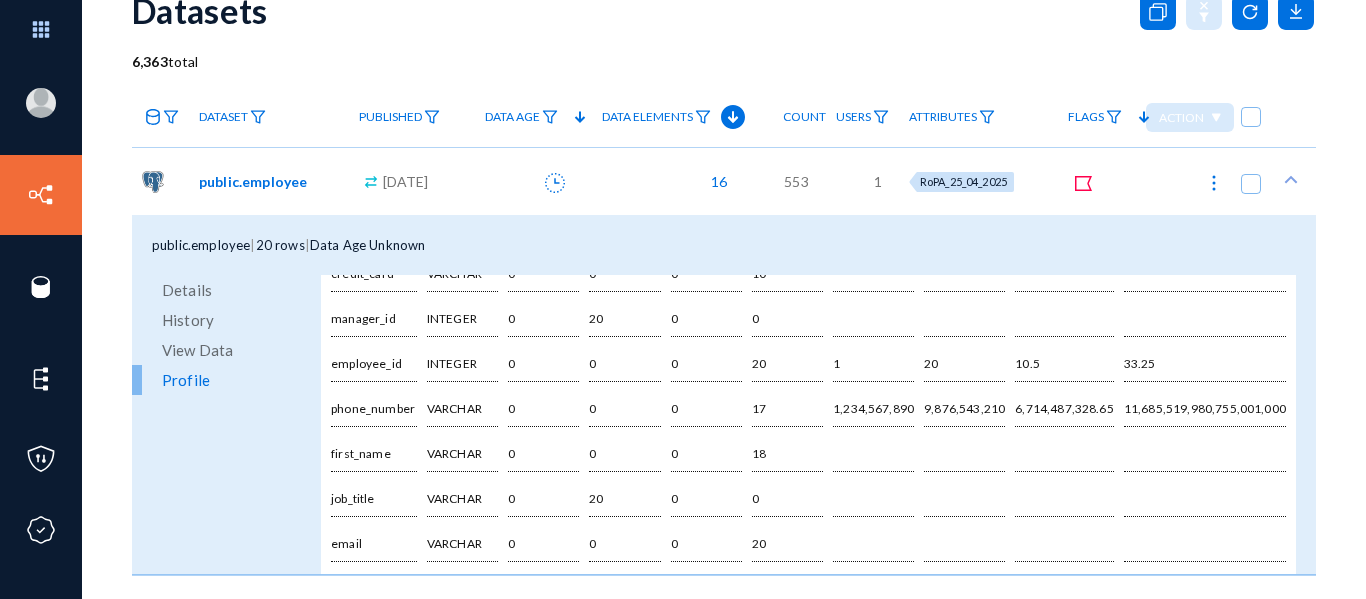 scroll, scrollTop: 441, scrollLeft: 0, axis: vertical 